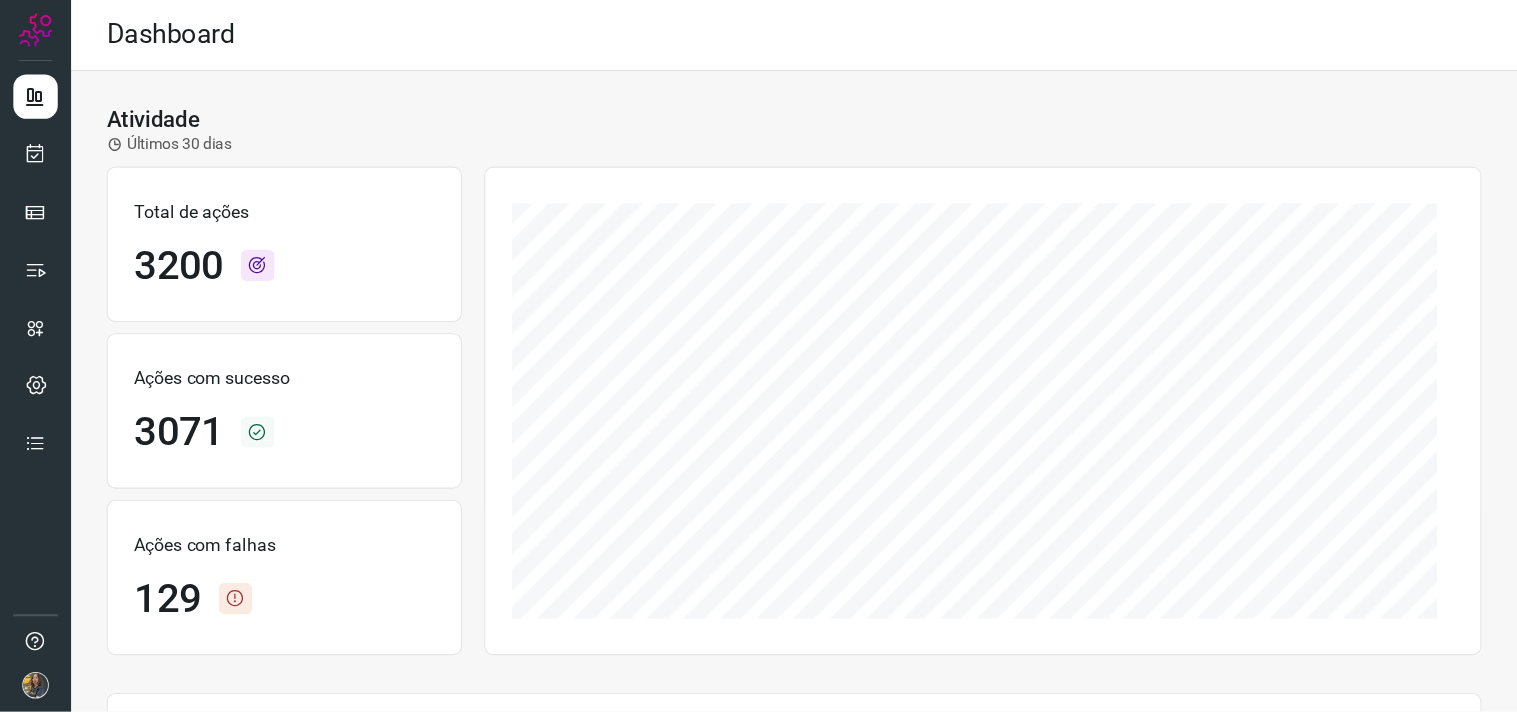 scroll, scrollTop: 0, scrollLeft: 0, axis: both 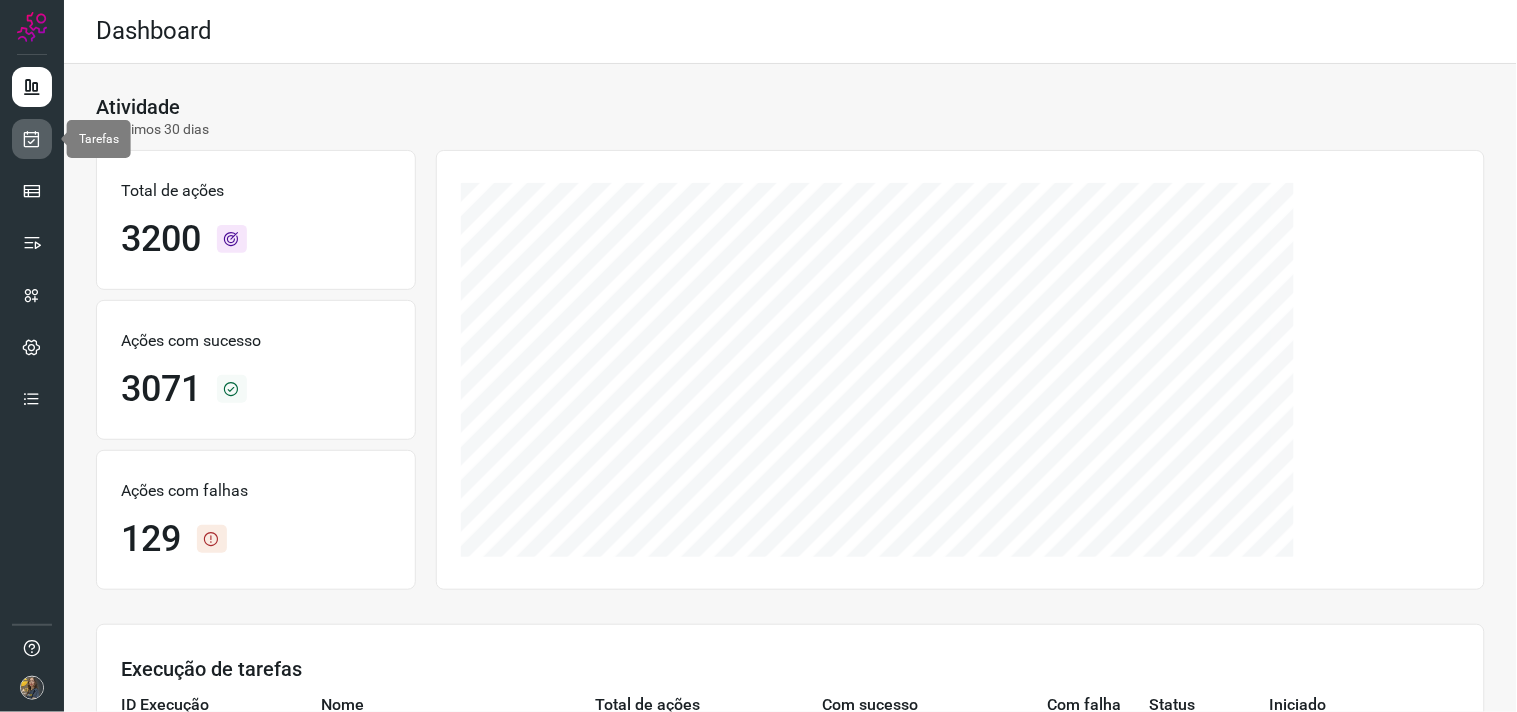 click at bounding box center [32, 139] 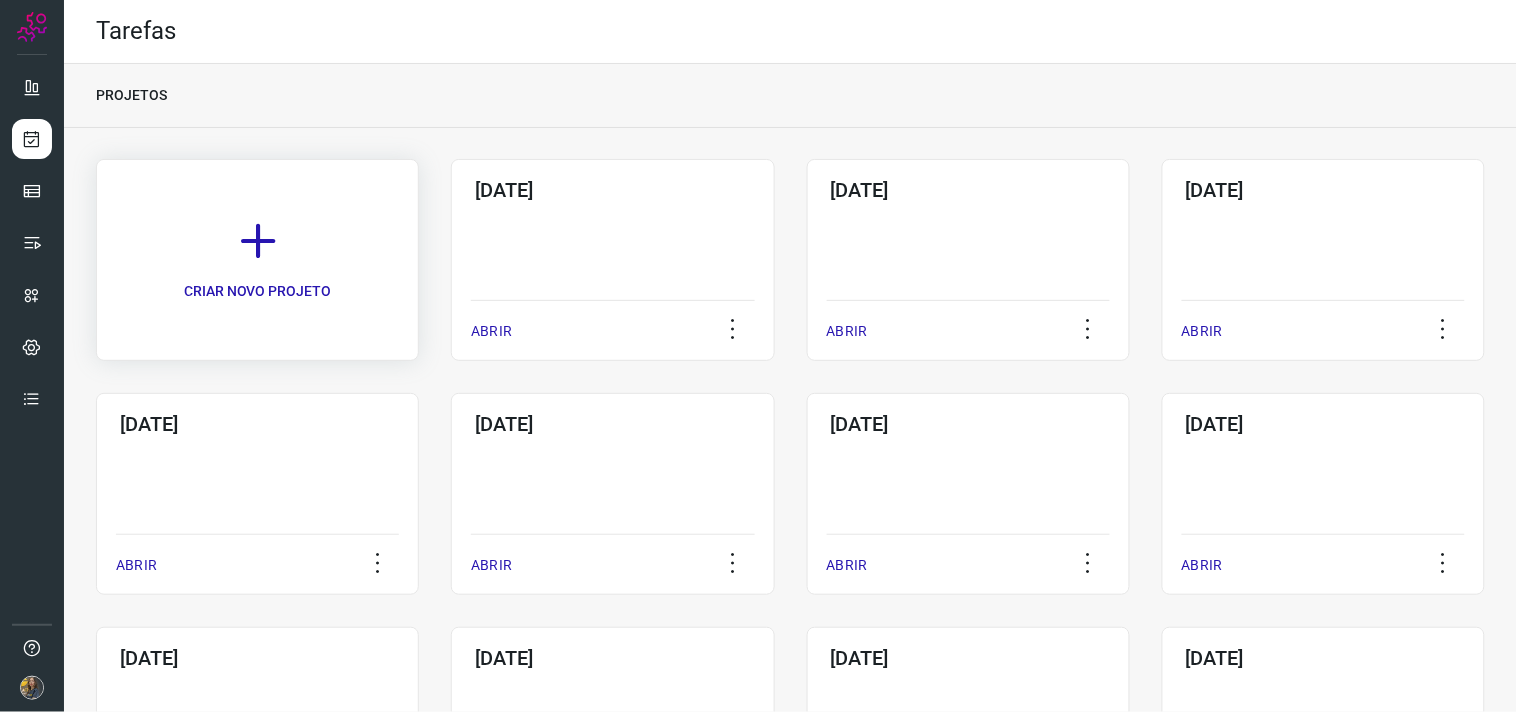 click on "CRIAR NOVO PROJETO" at bounding box center [257, 260] 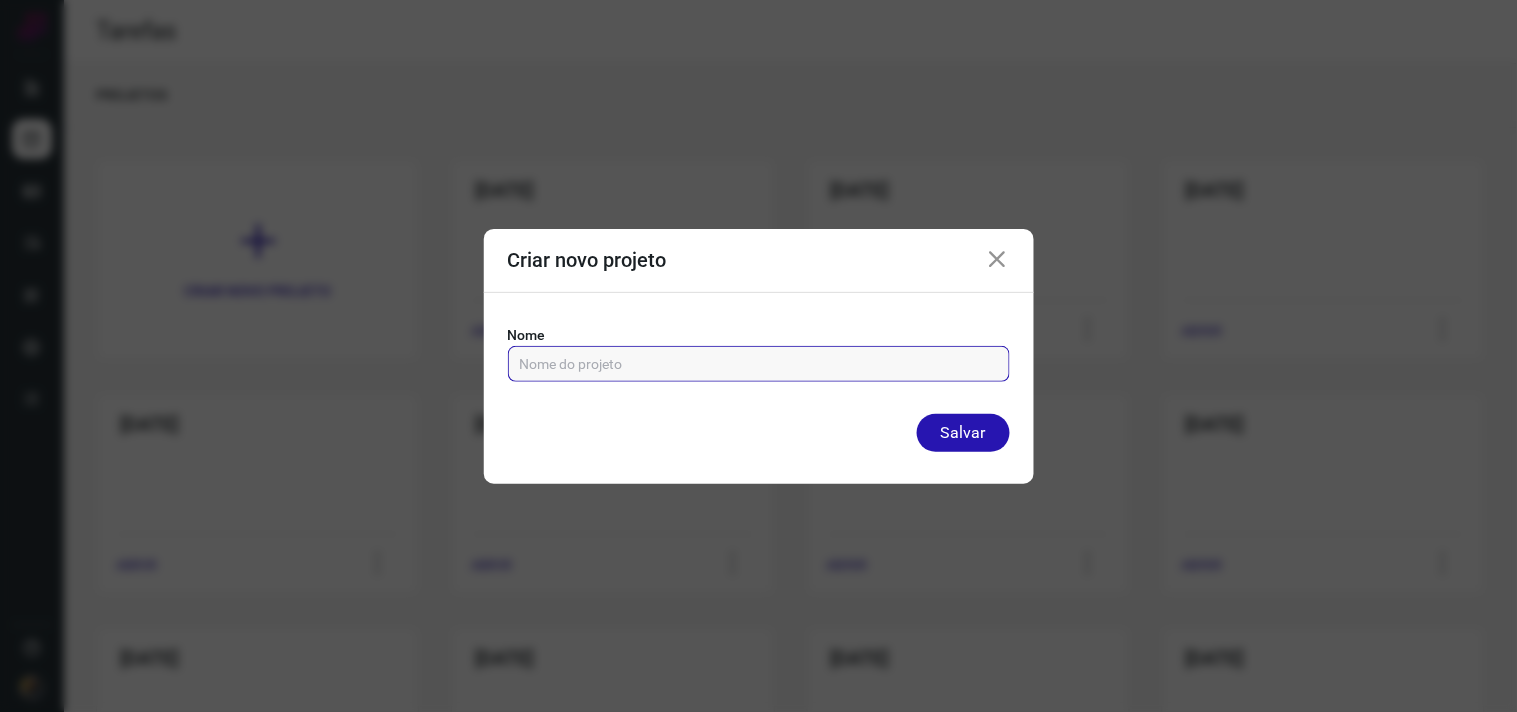 click at bounding box center [759, 364] 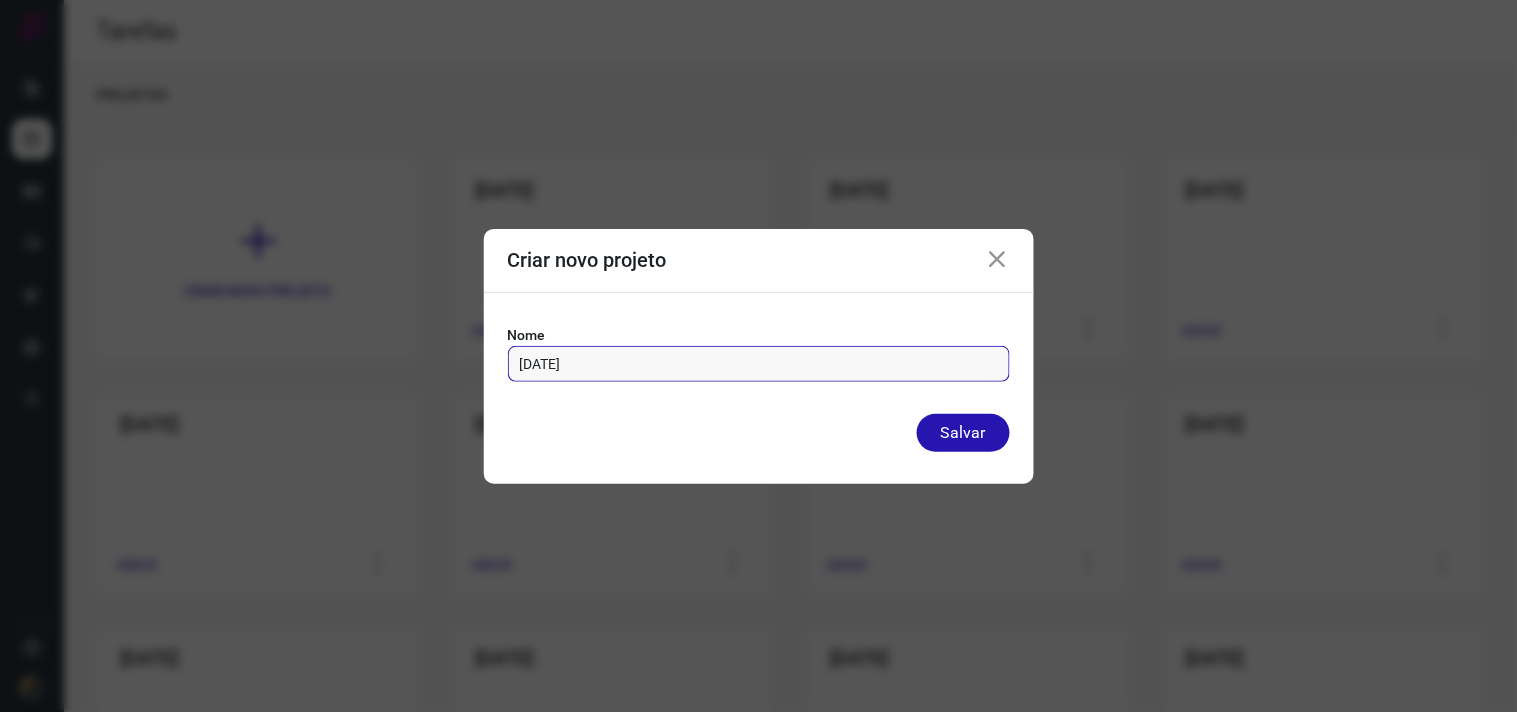 type on "[DATE]" 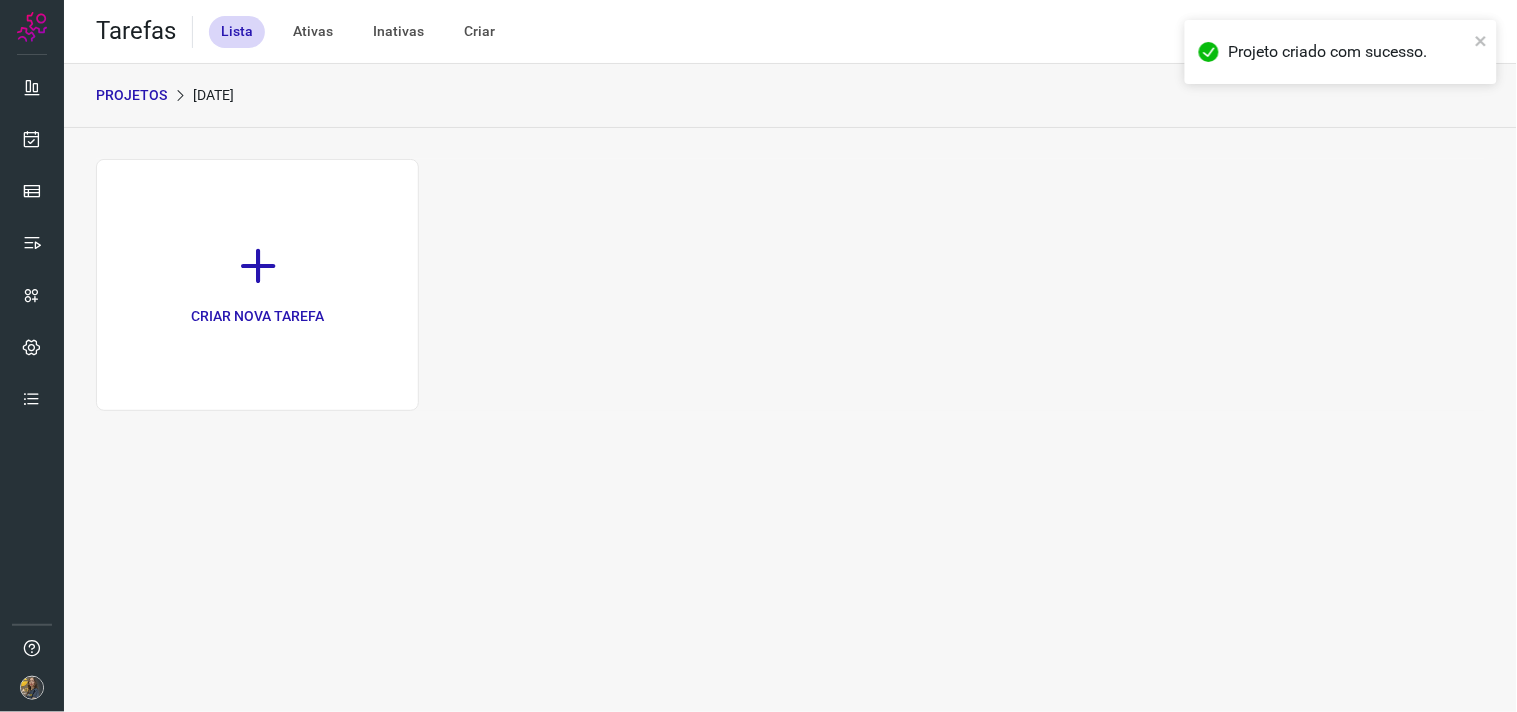 click on "CRIAR NOVA TAREFA" at bounding box center (257, 285) 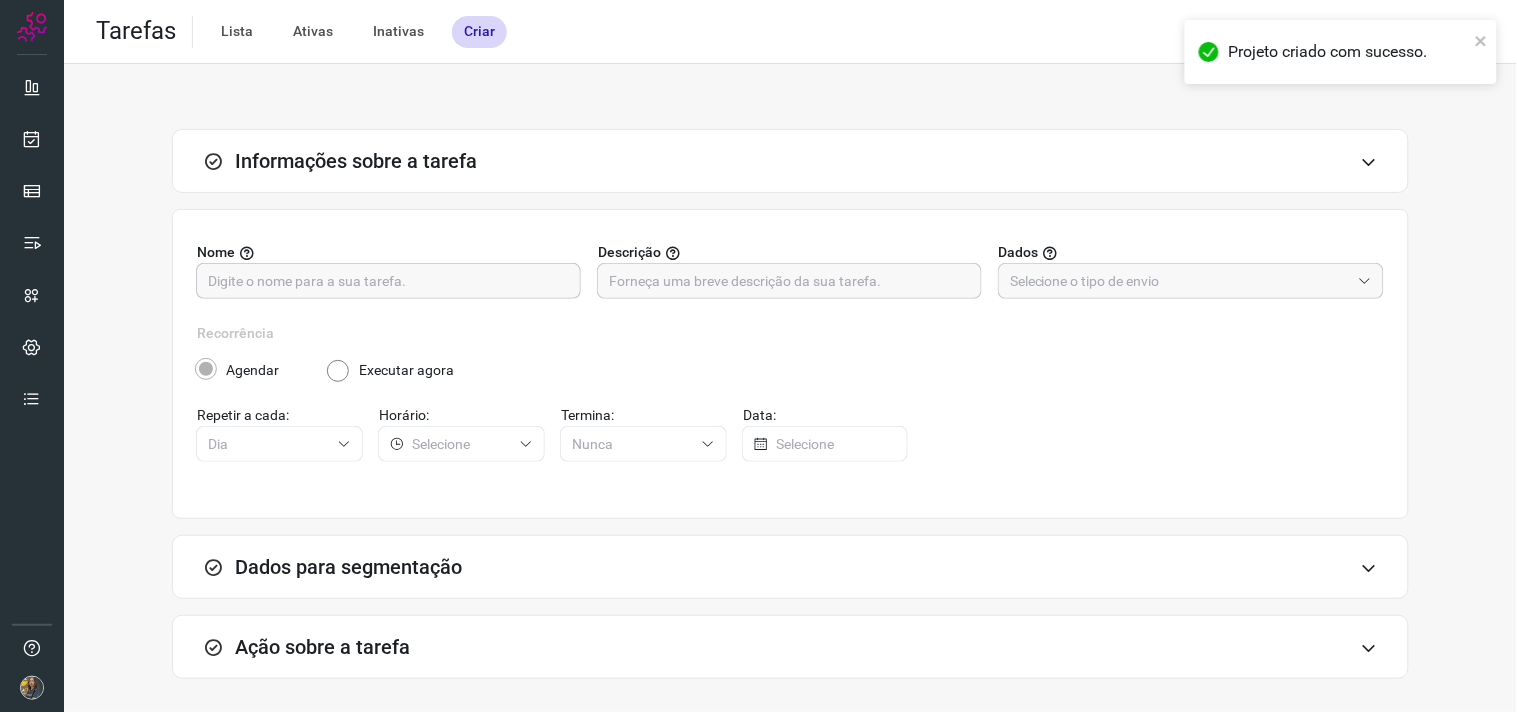 click at bounding box center [388, 281] 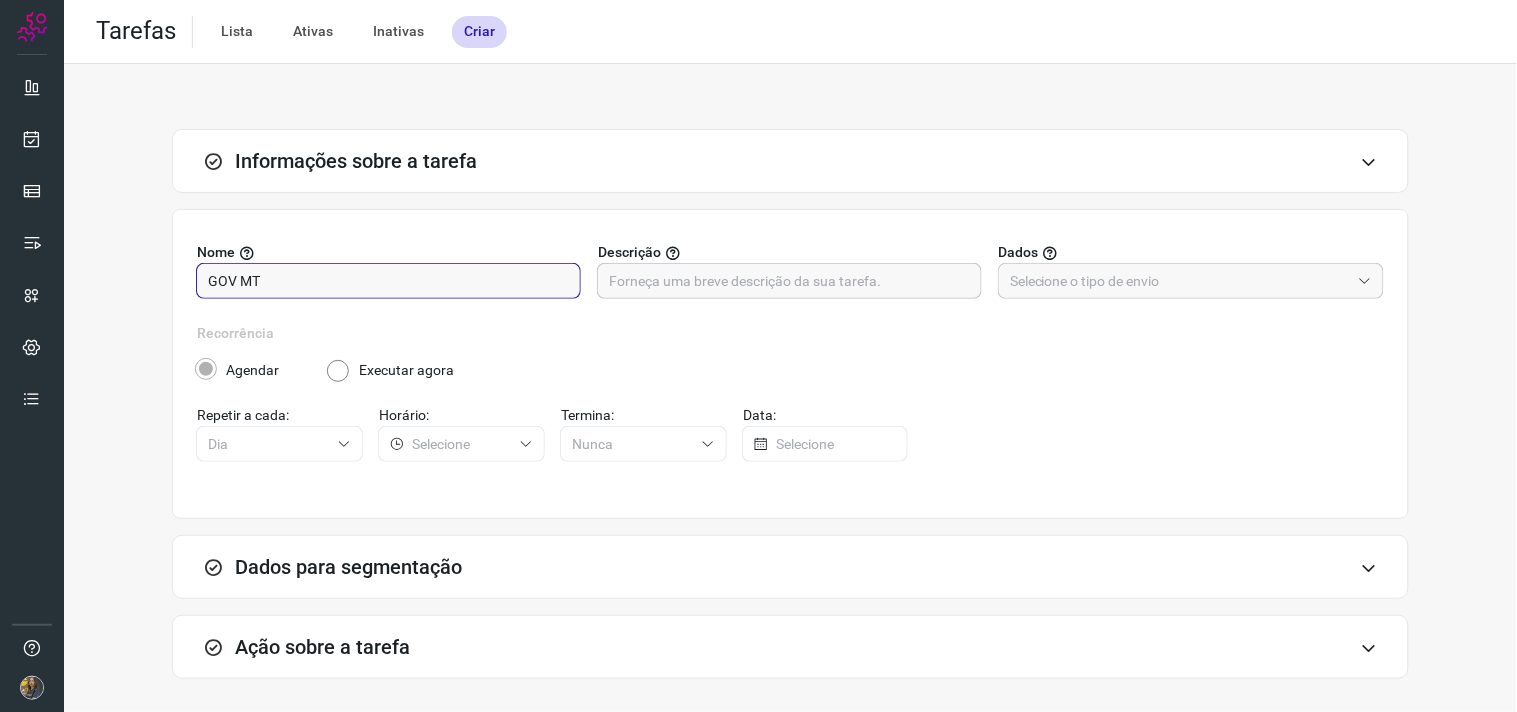 type on "GOV MT" 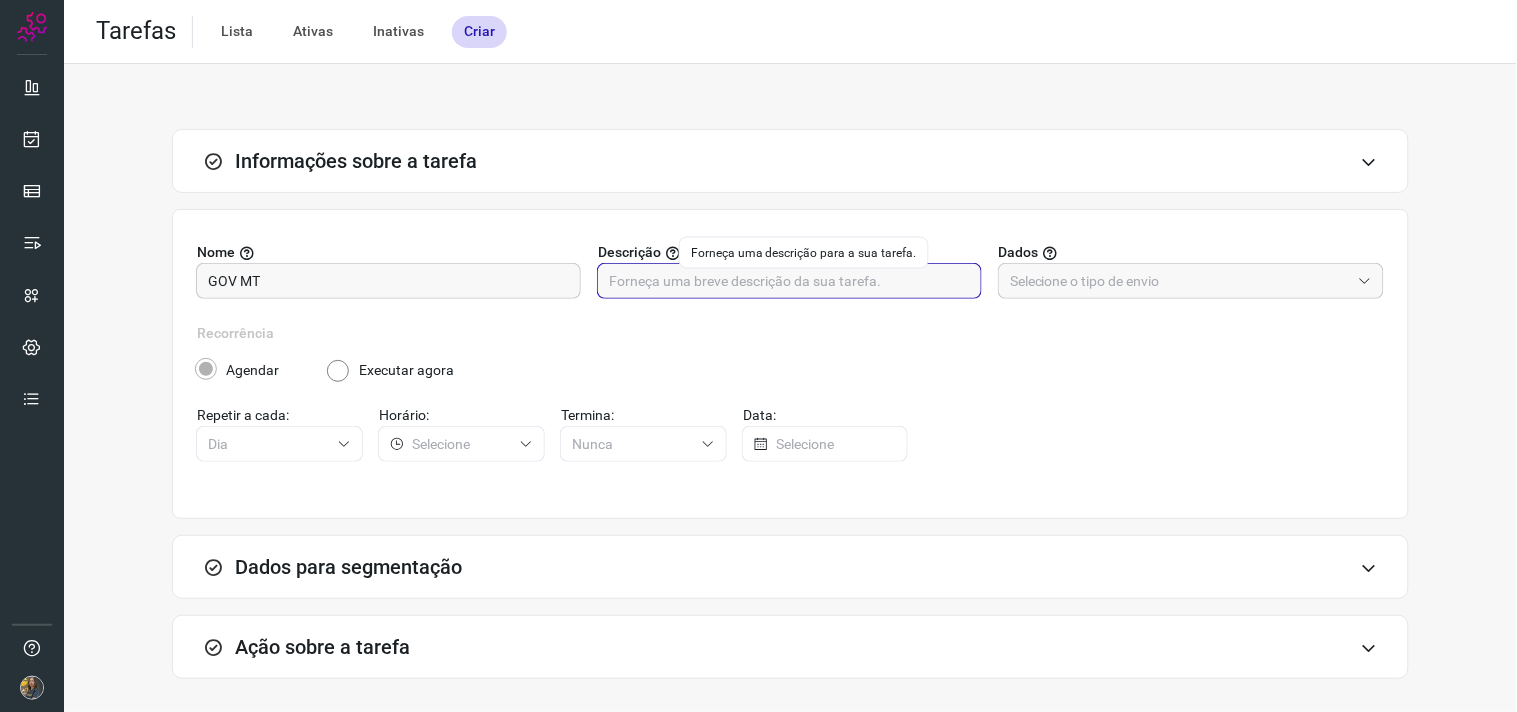 click at bounding box center [789, 281] 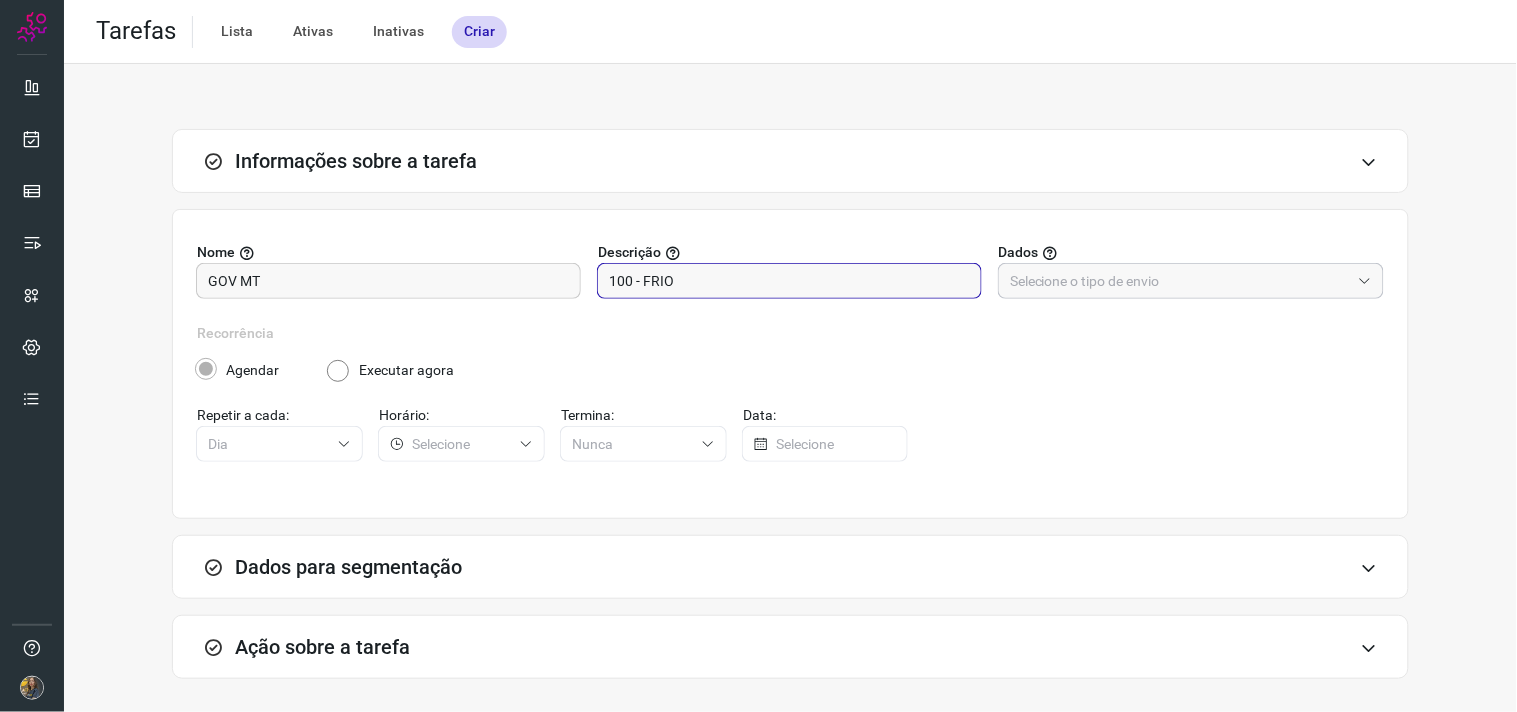 type on "100 - FRIO" 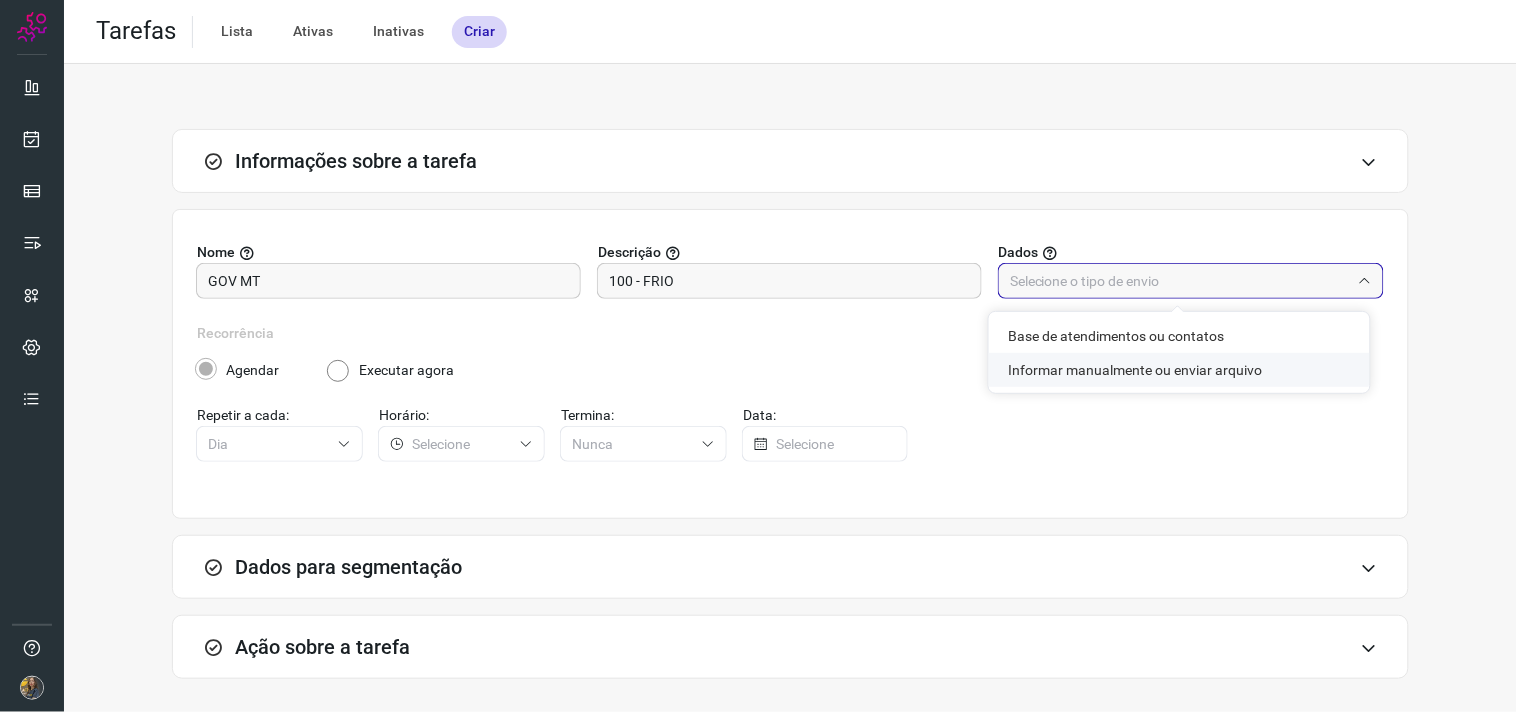 click on "Informar manualmente ou enviar arquivo" 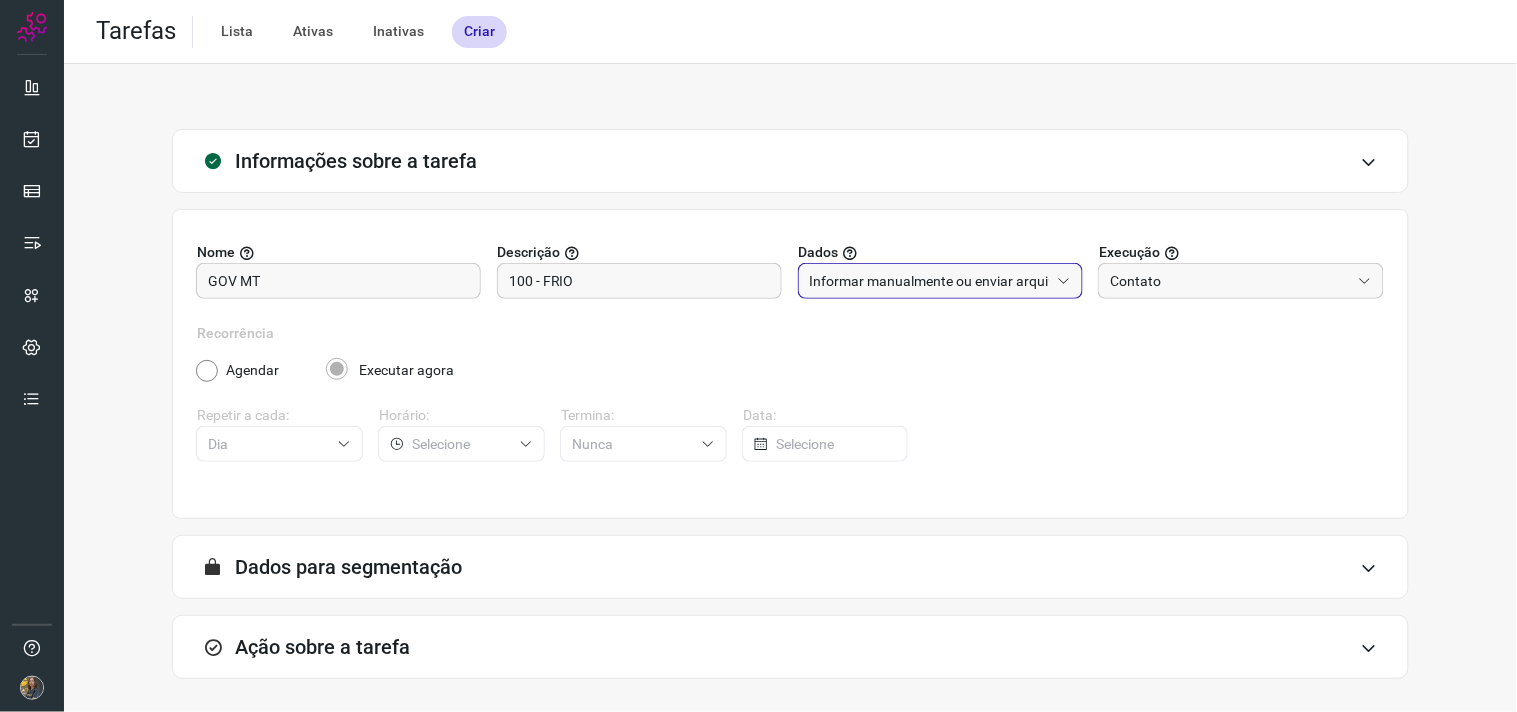 scroll, scrollTop: 82, scrollLeft: 0, axis: vertical 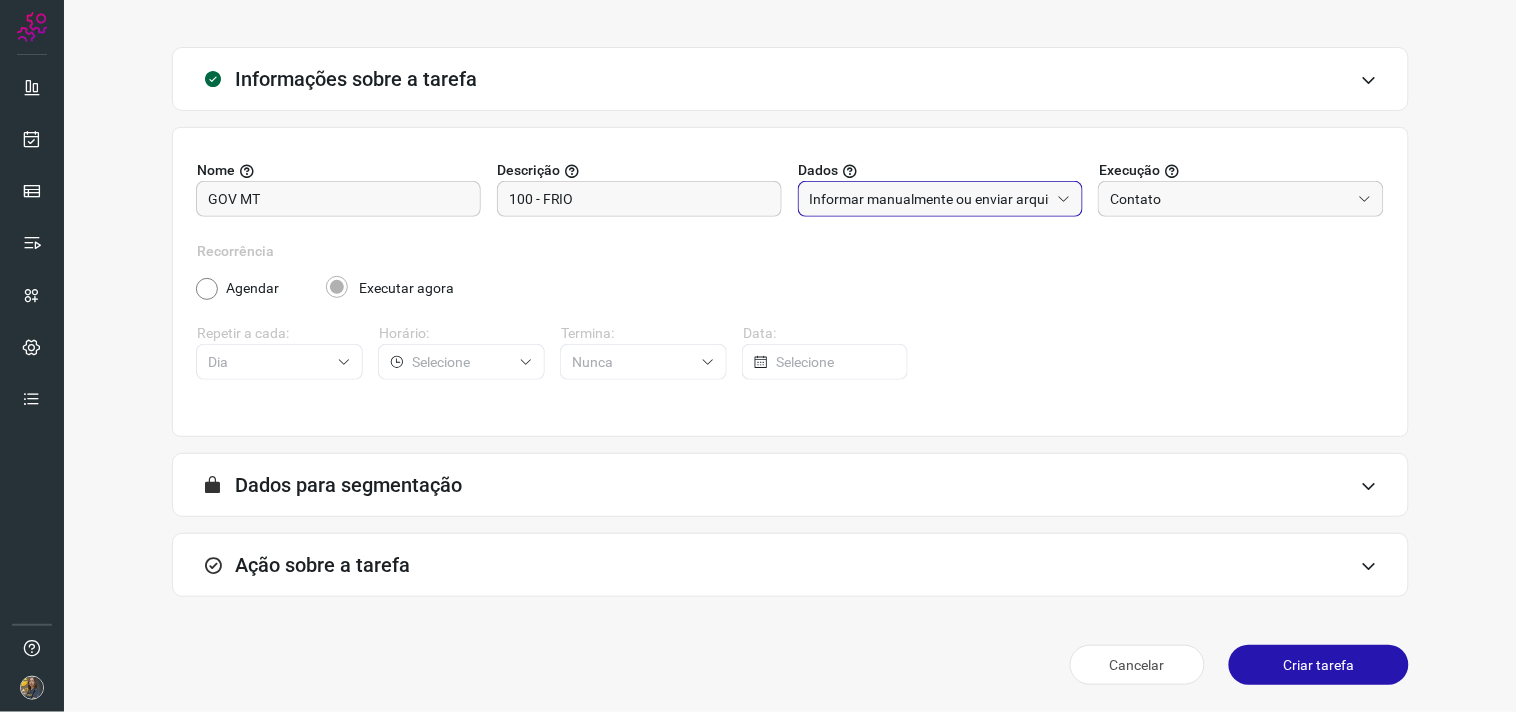 drag, startPoint x: 534, startPoint y: 520, endPoint x: 518, endPoint y: 568, distance: 50.596443 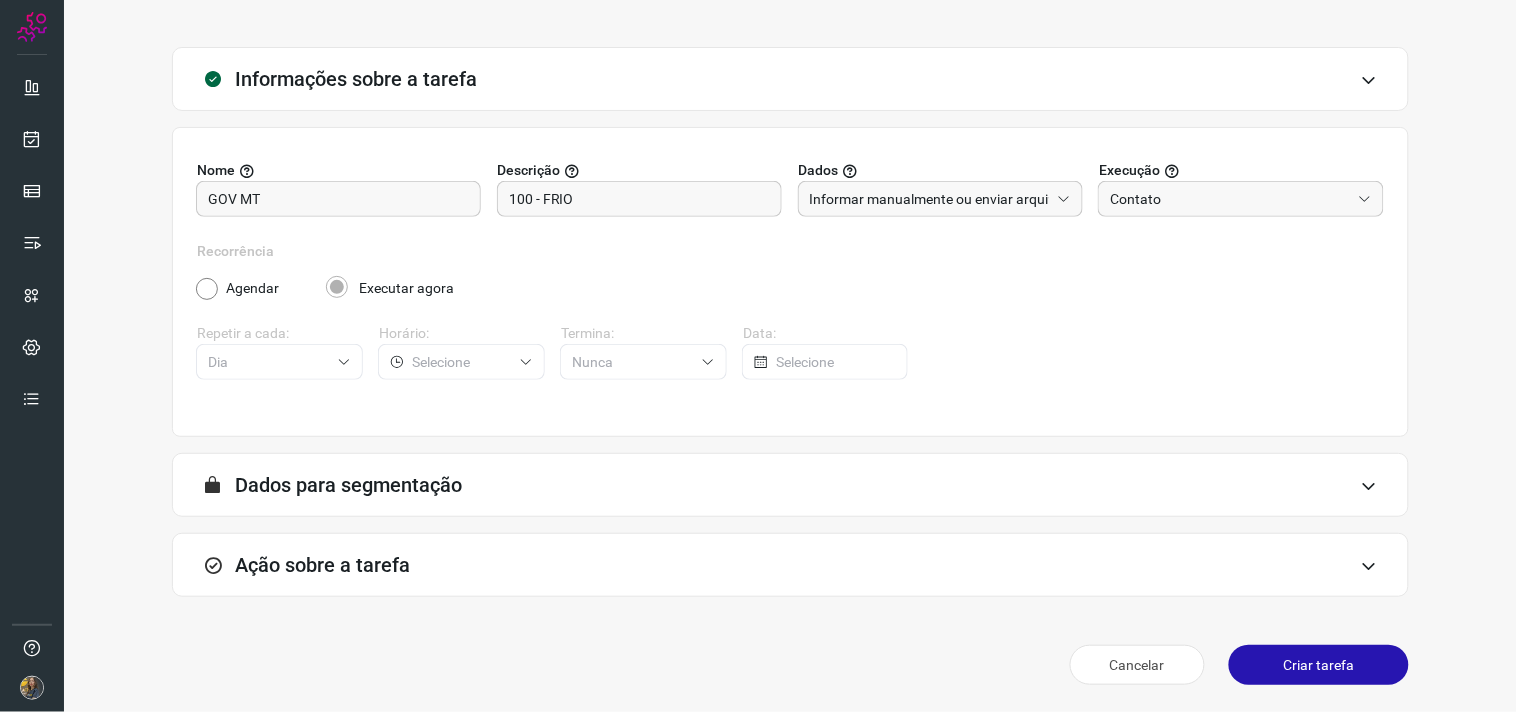 click on "Ação sobre a tarefa" at bounding box center [790, 565] 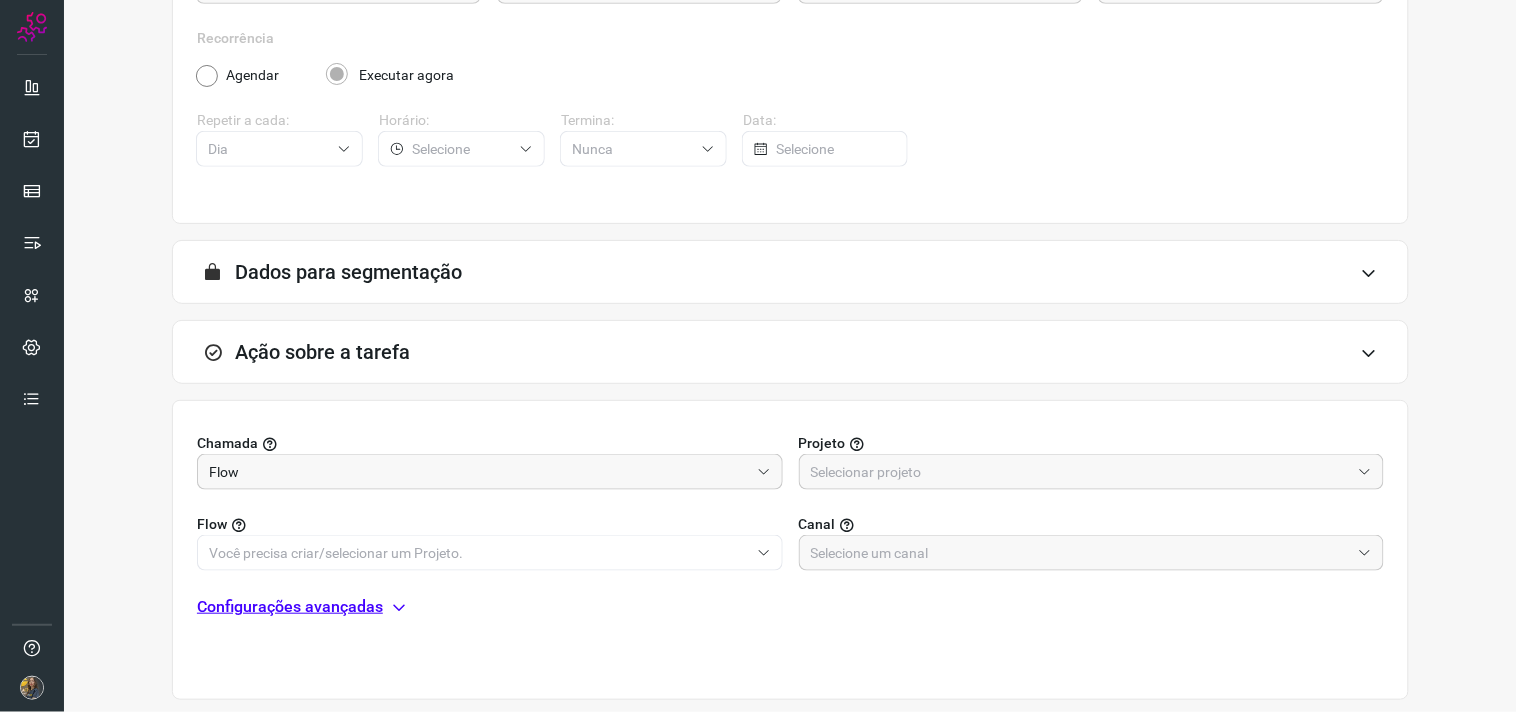 scroll, scrollTop: 304, scrollLeft: 0, axis: vertical 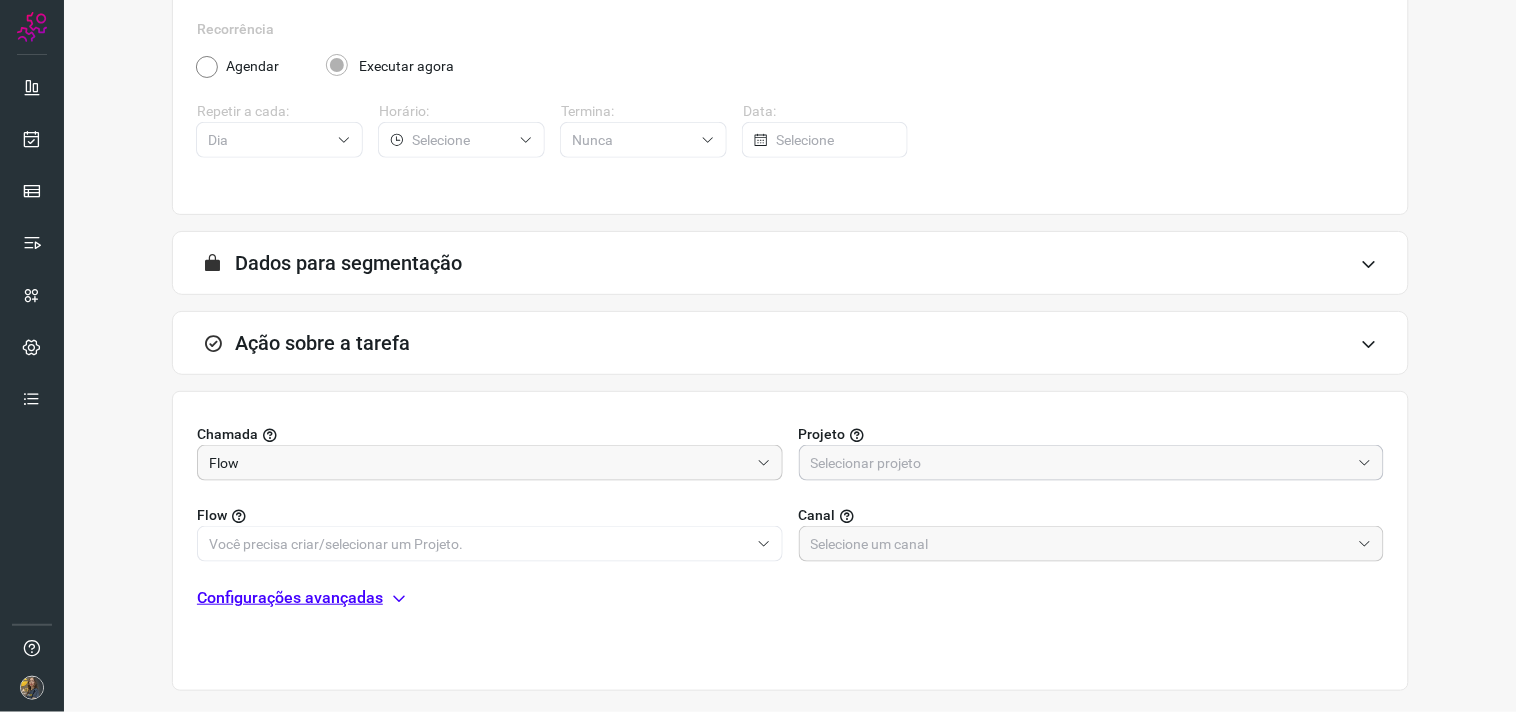 click at bounding box center (1081, 463) 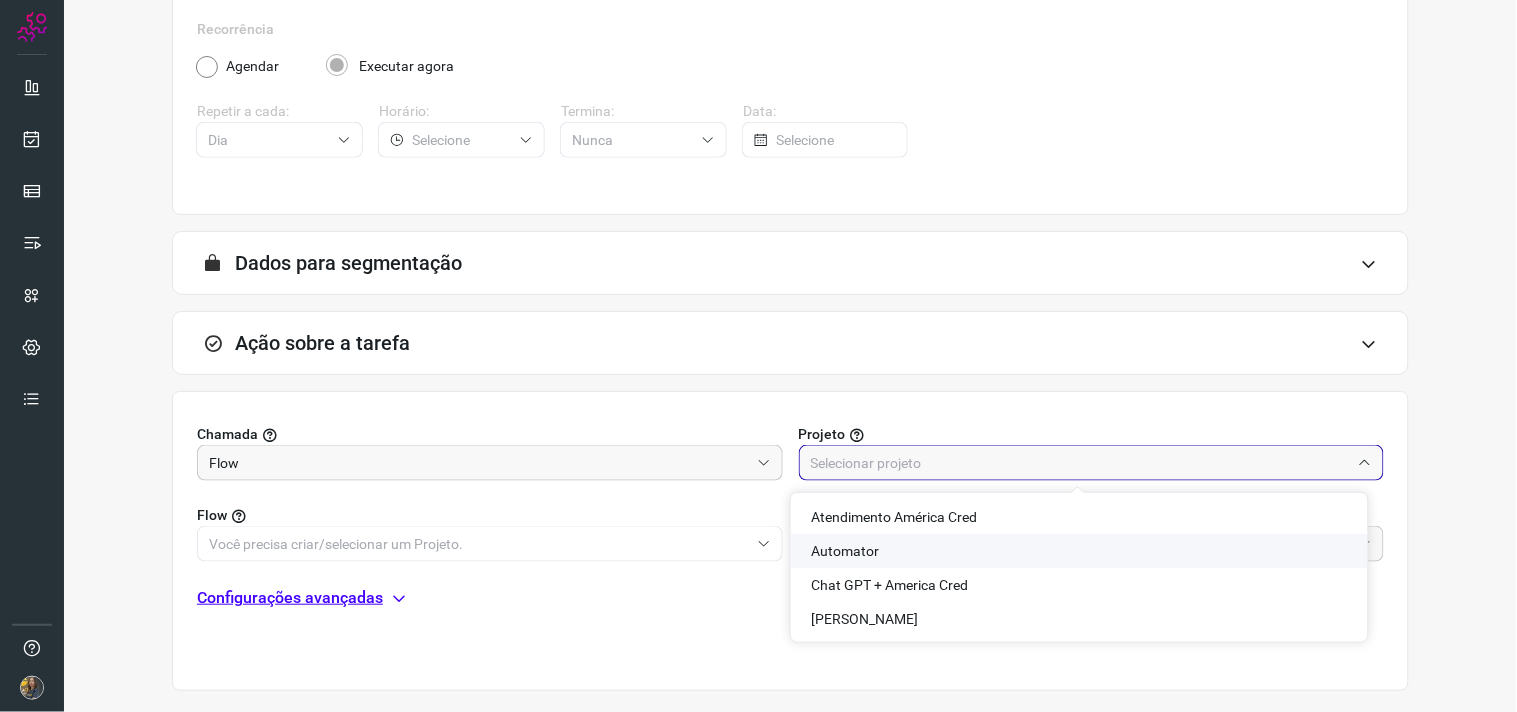 click on "Automator" 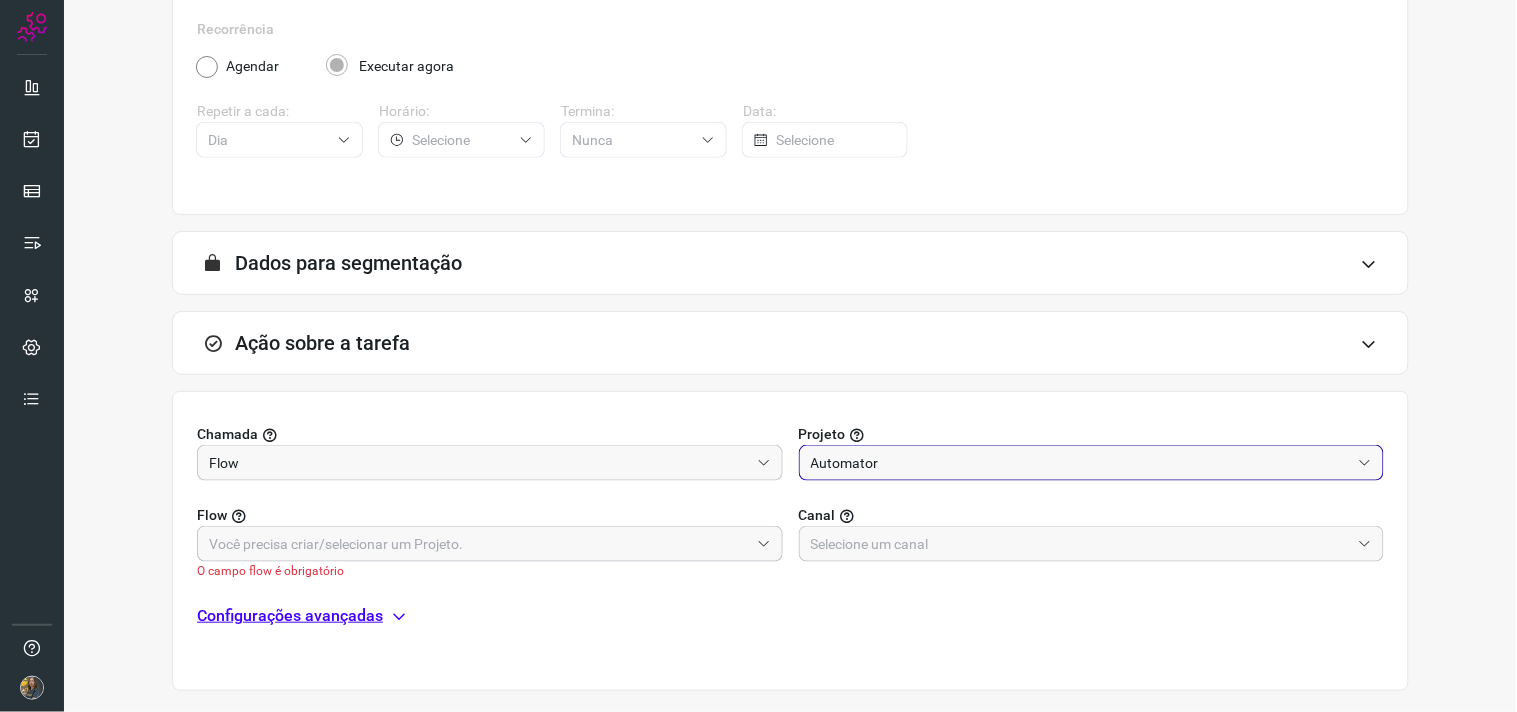 click at bounding box center (479, 544) 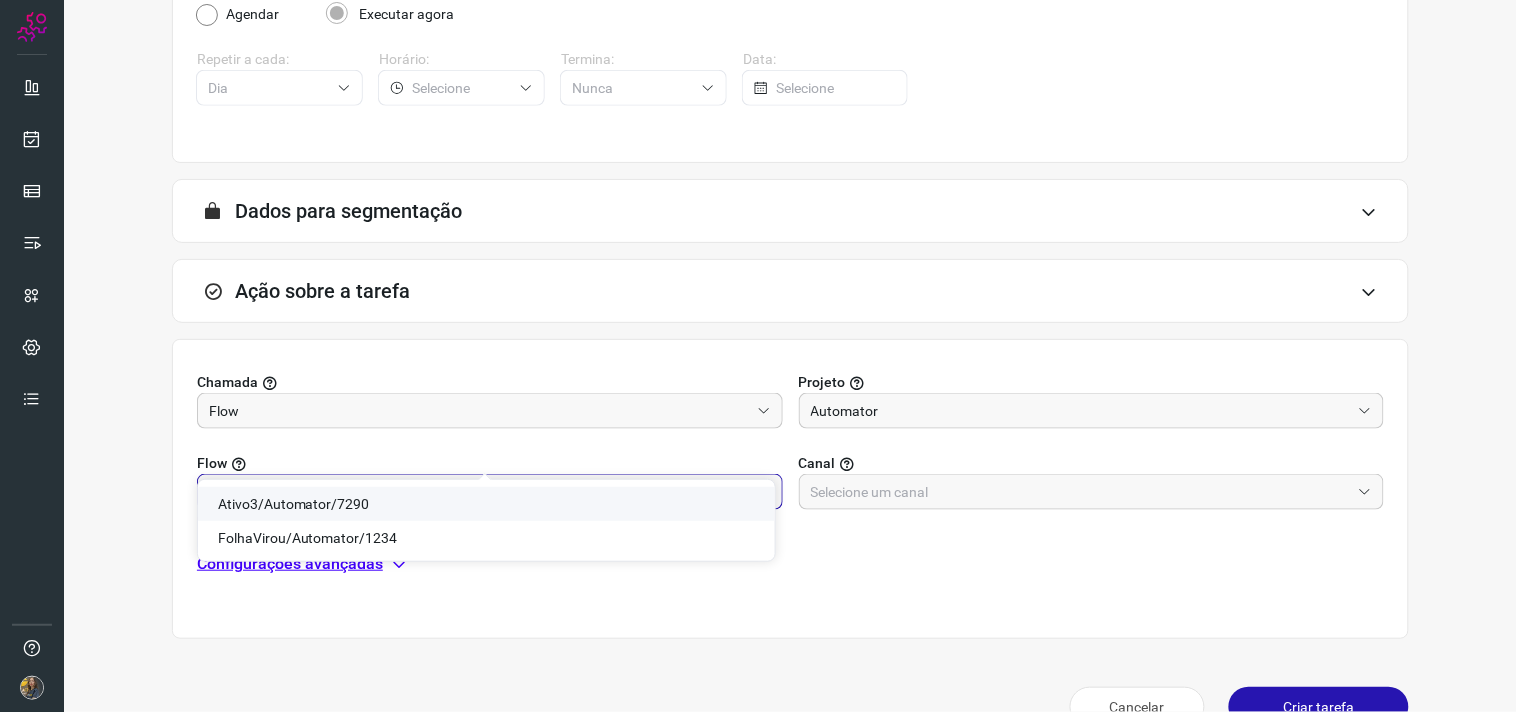 scroll, scrollTop: 398, scrollLeft: 0, axis: vertical 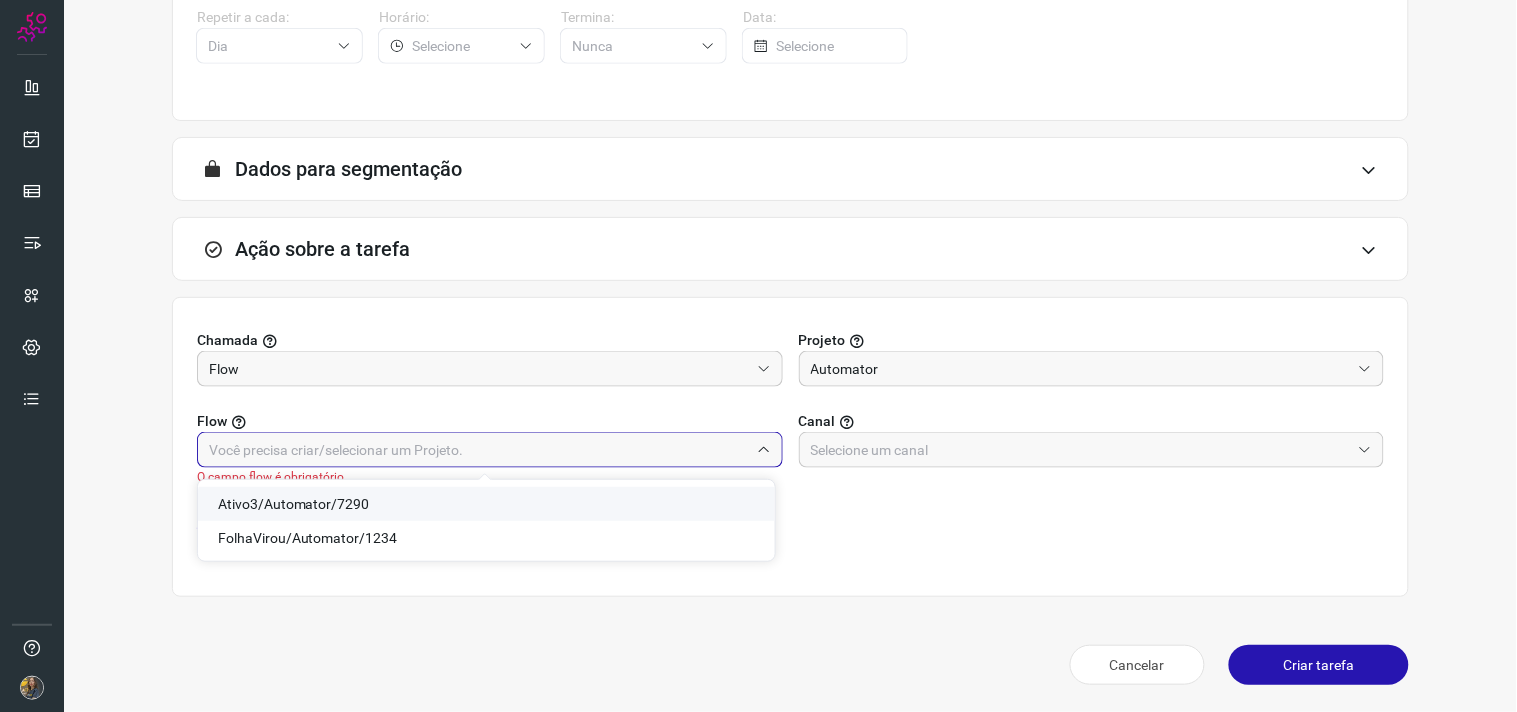 click on "Ativo3/Automator/7290" 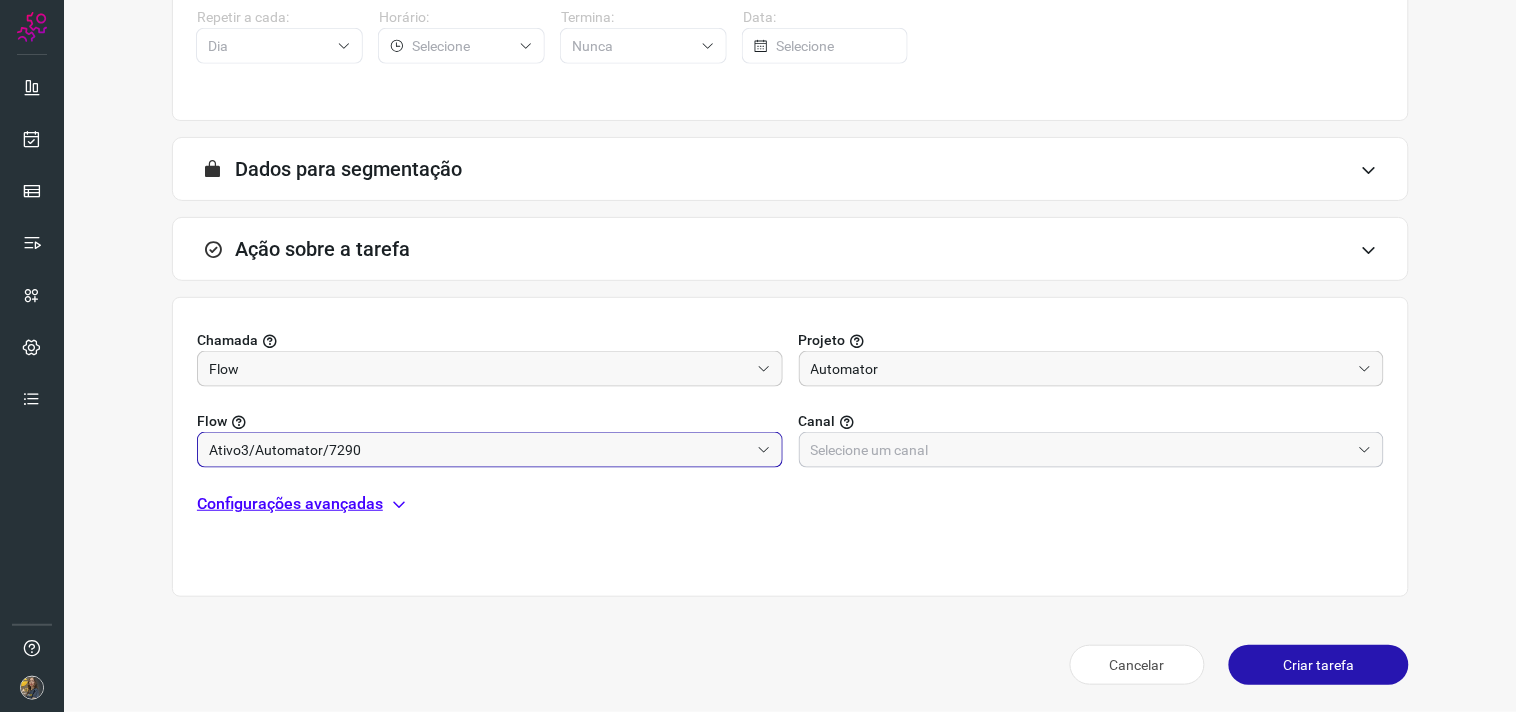 drag, startPoint x: 867, startPoint y: 494, endPoint x: 871, endPoint y: 463, distance: 31.257 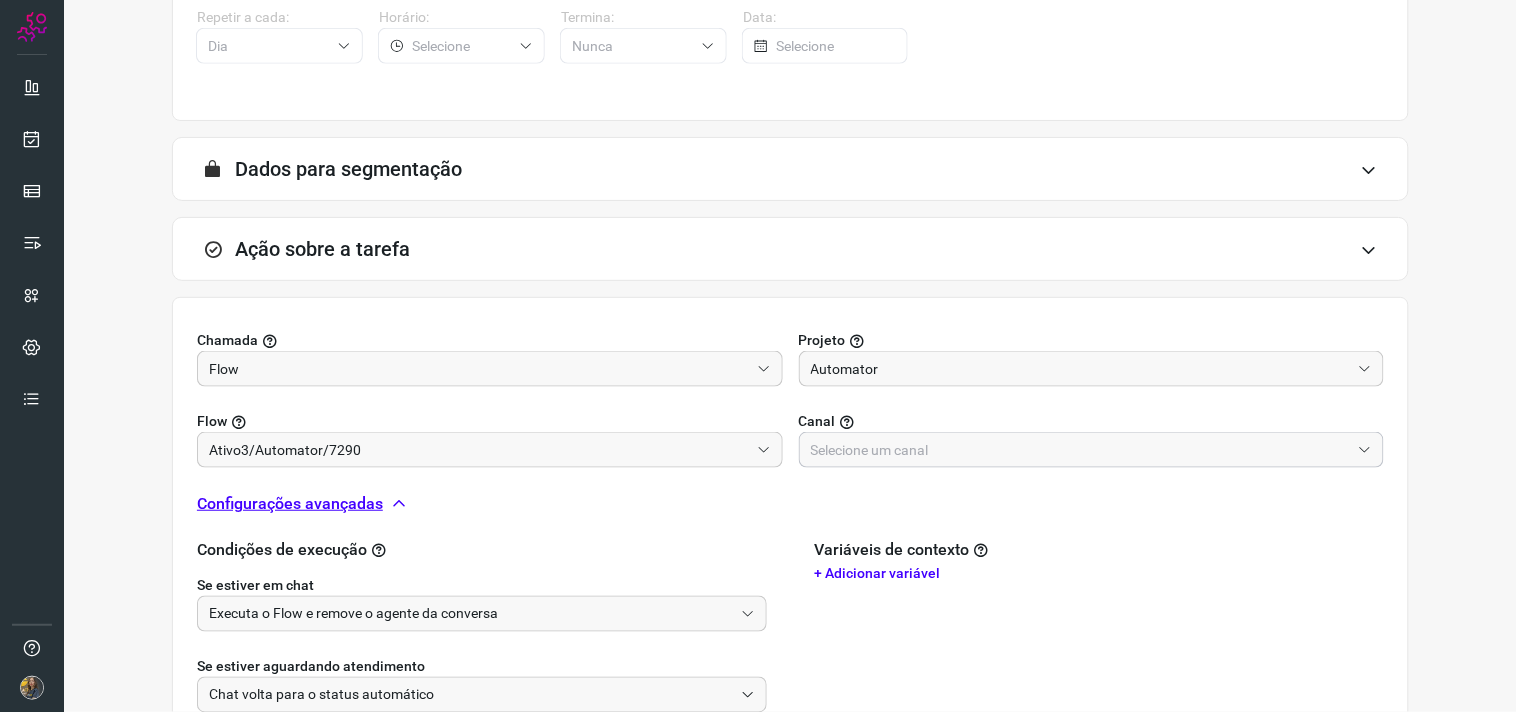 click at bounding box center [1081, 450] 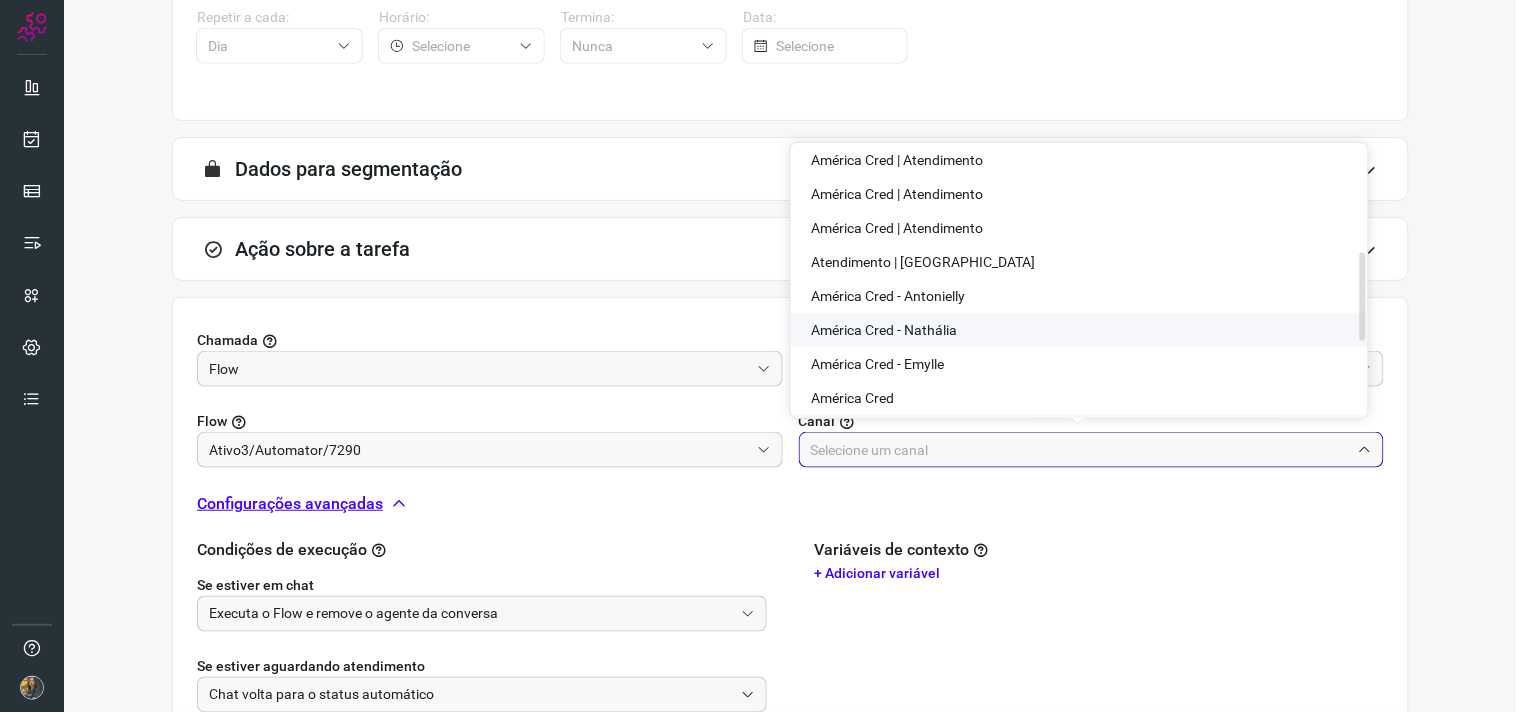 scroll, scrollTop: 333, scrollLeft: 0, axis: vertical 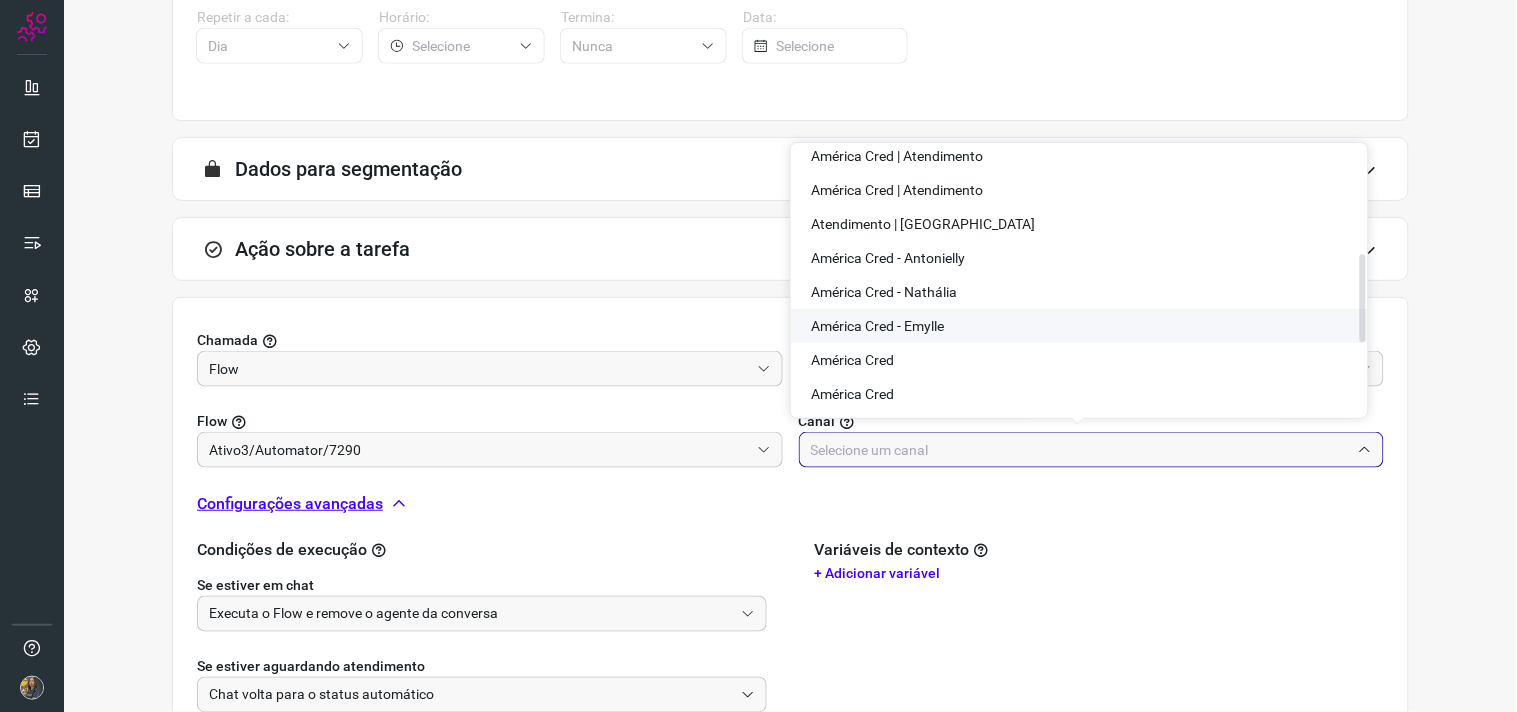 click on "América Cred - Emylle" 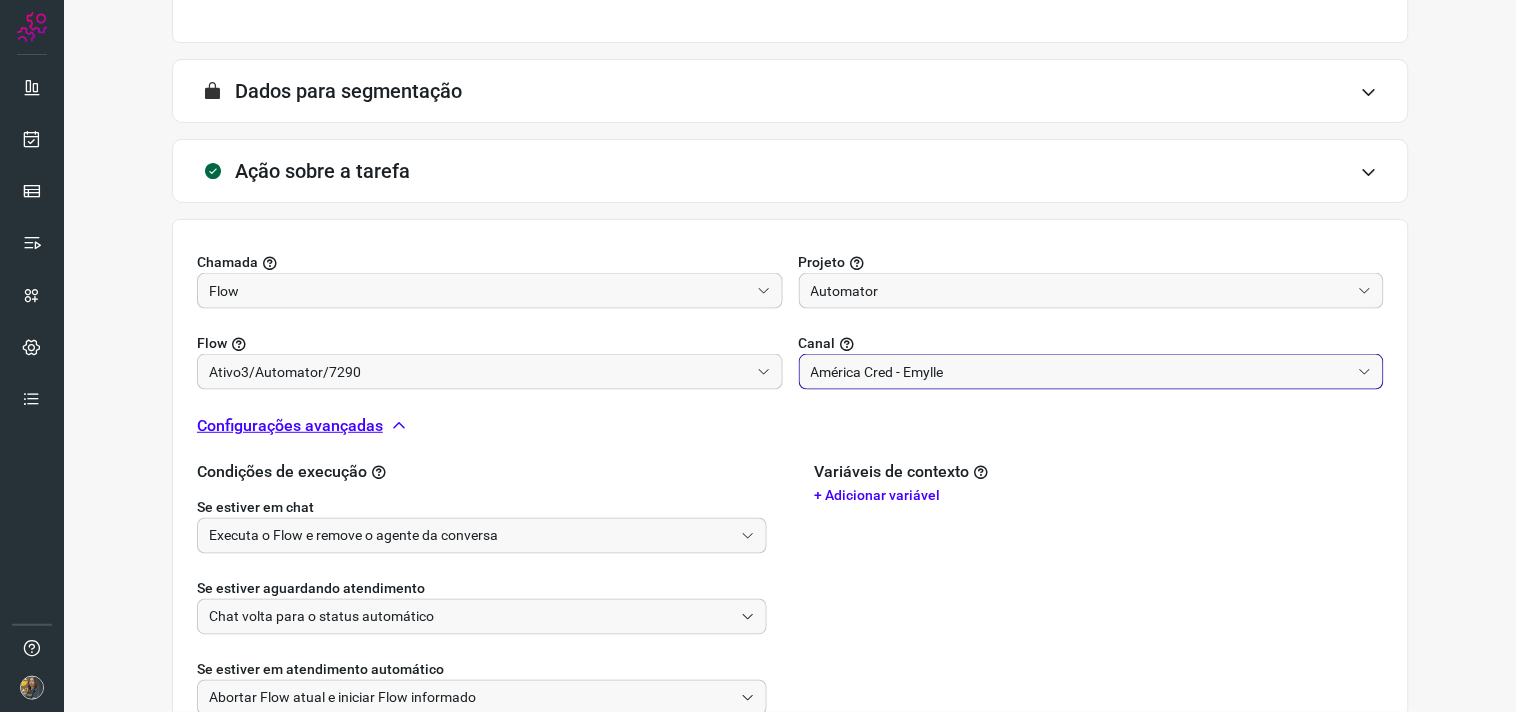 scroll, scrollTop: 510, scrollLeft: 0, axis: vertical 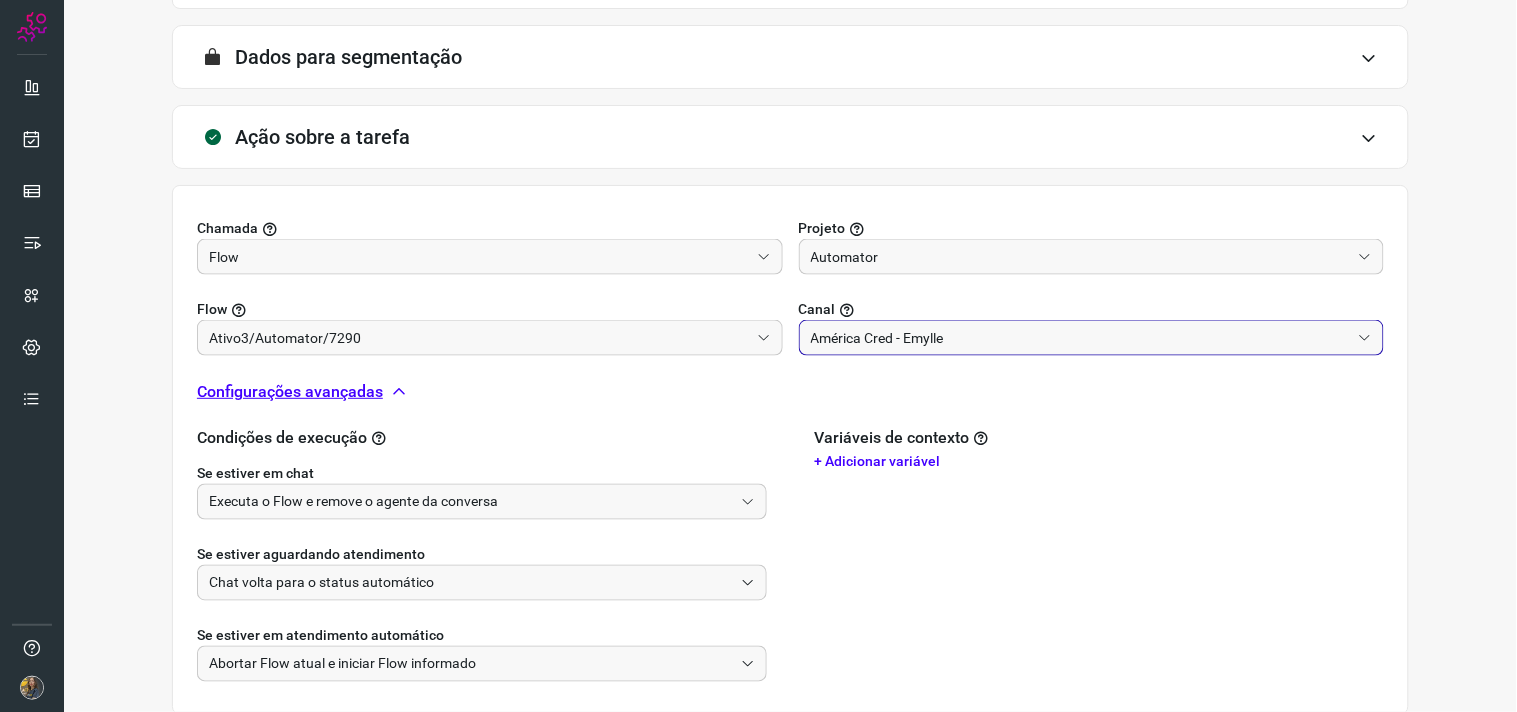 click on "Se estiver em chat Executa o Flow e remove o agente da conversa" at bounding box center (482, 487) 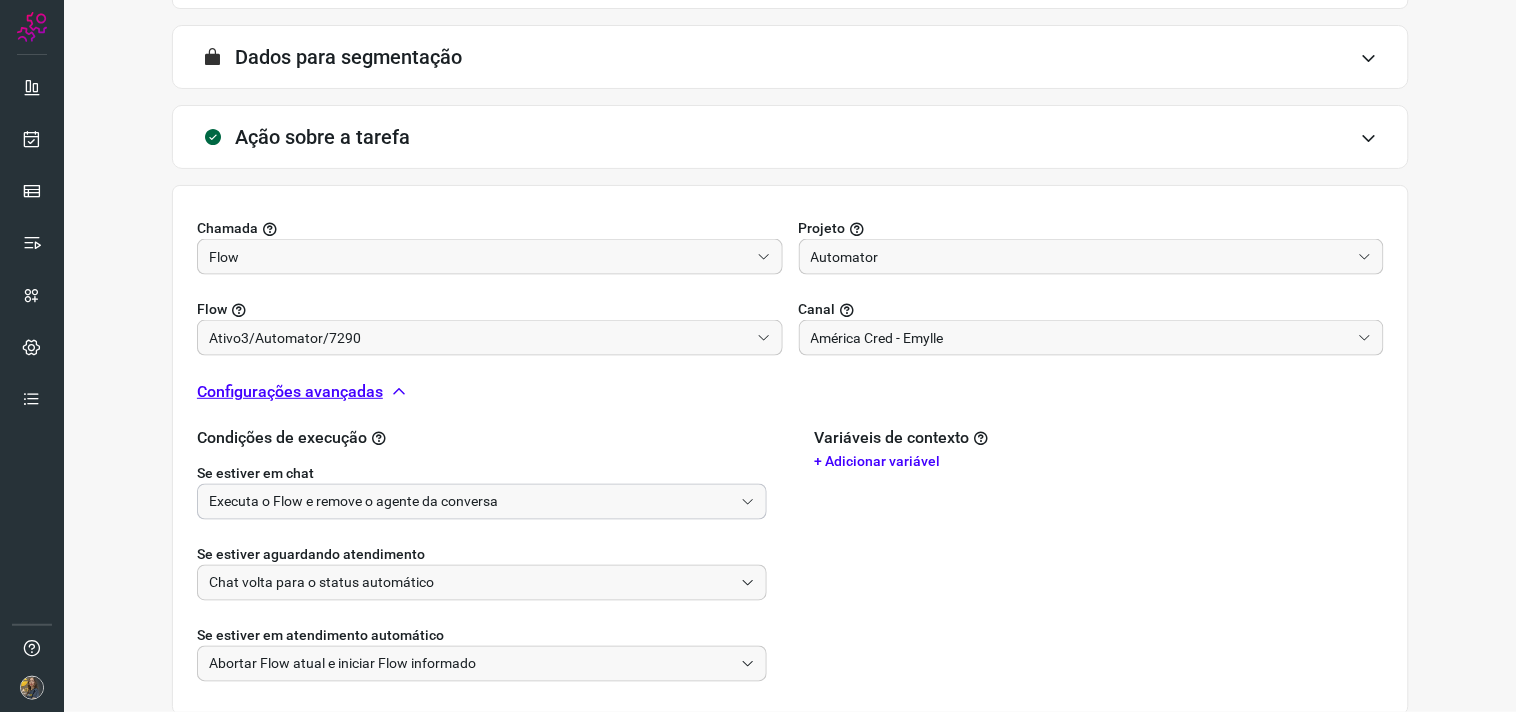 click on "Executa o Flow e remove o agente da conversa" at bounding box center (471, 502) 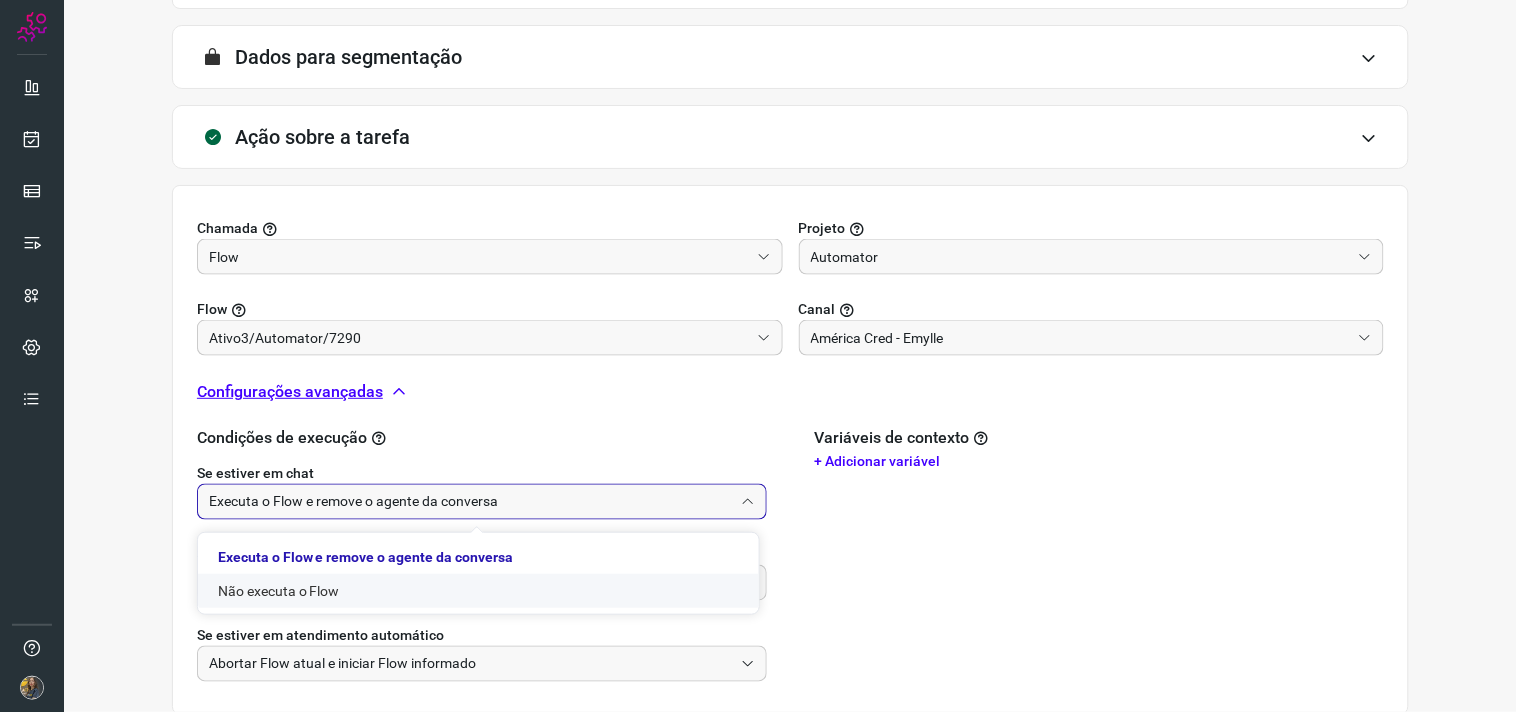 click on "Não executa o Flow" 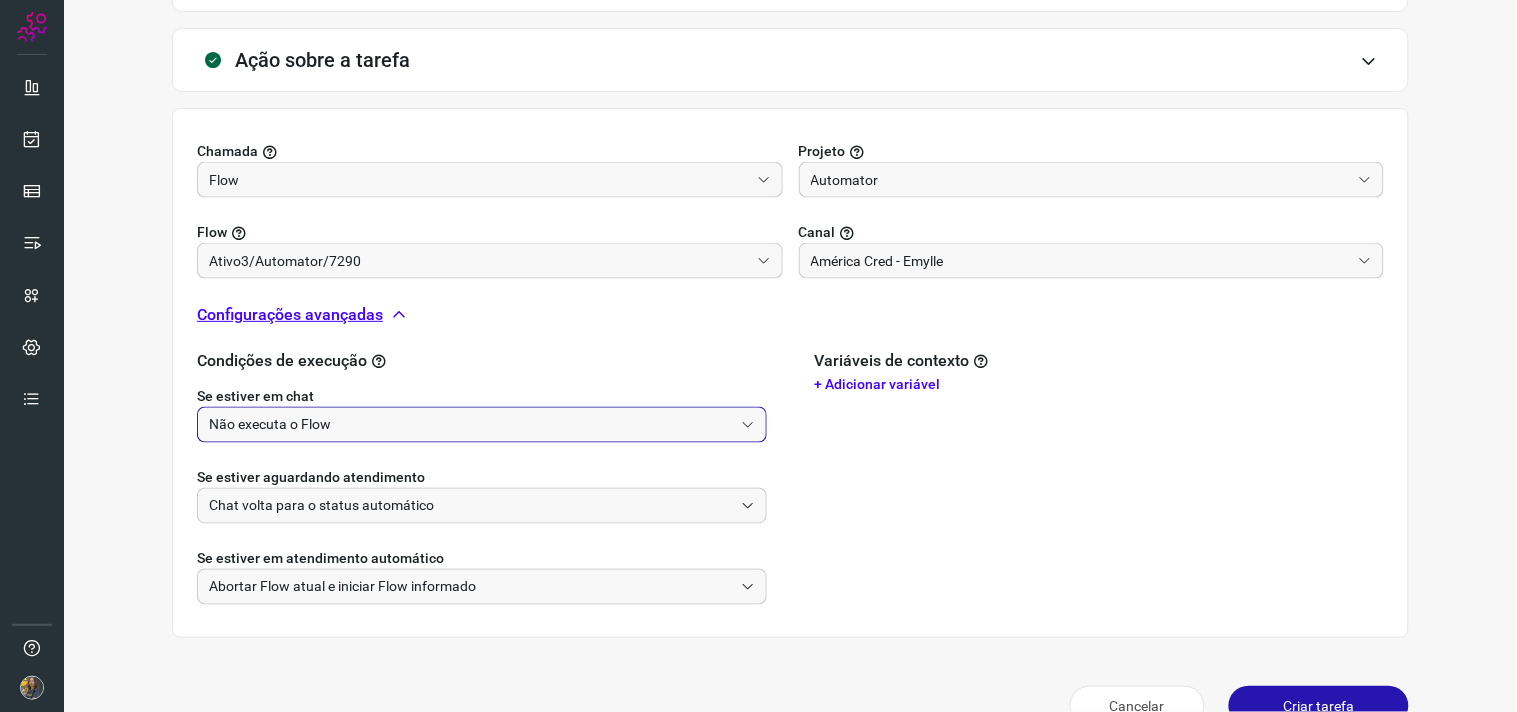 scroll, scrollTop: 628, scrollLeft: 0, axis: vertical 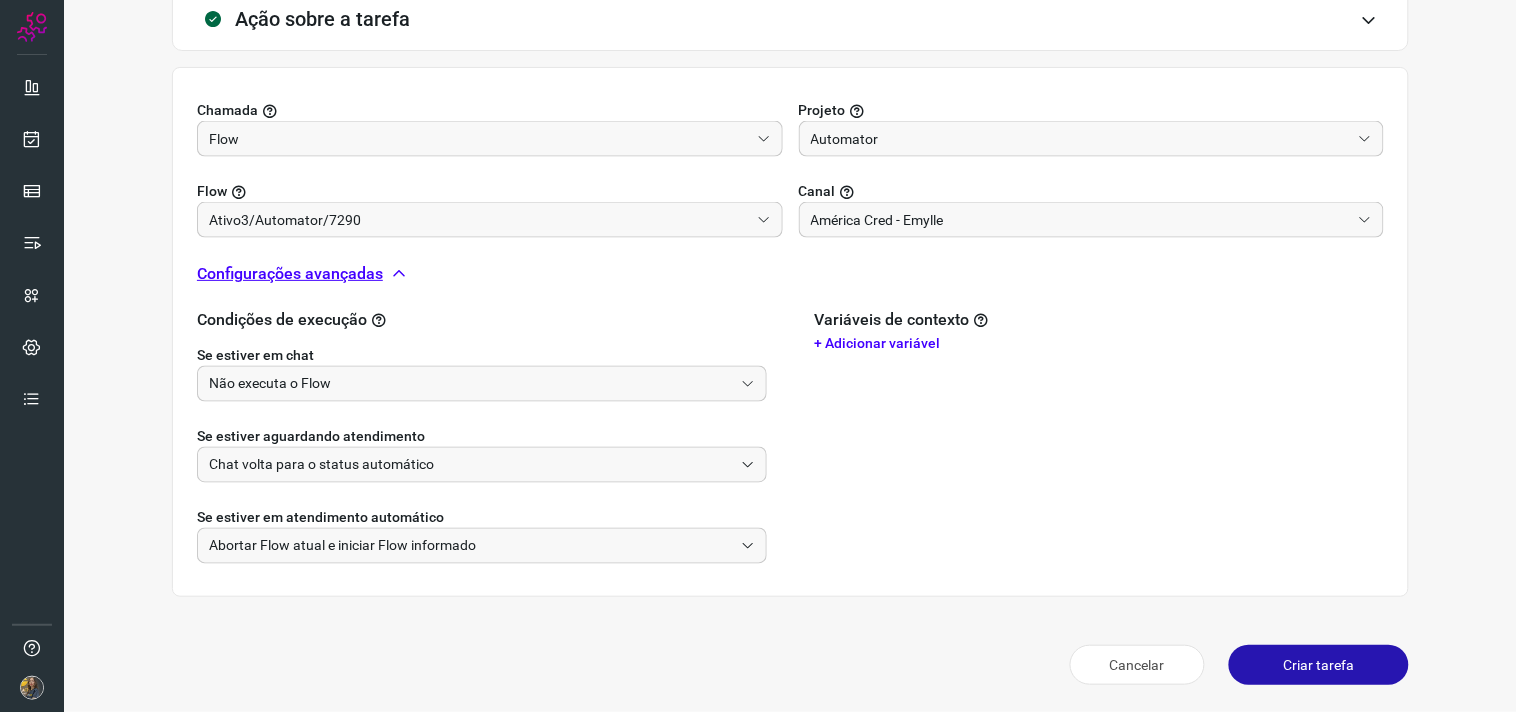 drag, startPoint x: 1321, startPoint y: 671, endPoint x: 1300, endPoint y: 670, distance: 21.023796 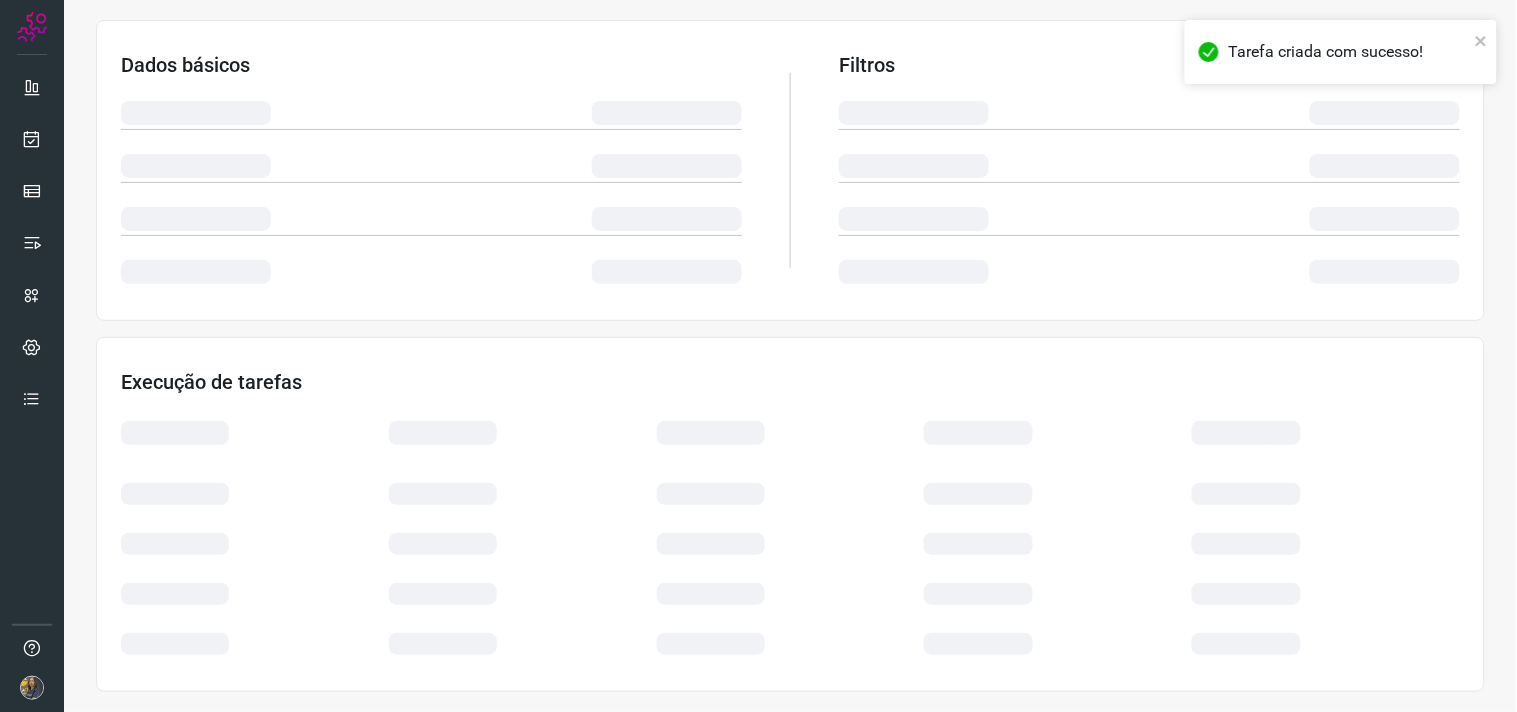 scroll, scrollTop: 321, scrollLeft: 0, axis: vertical 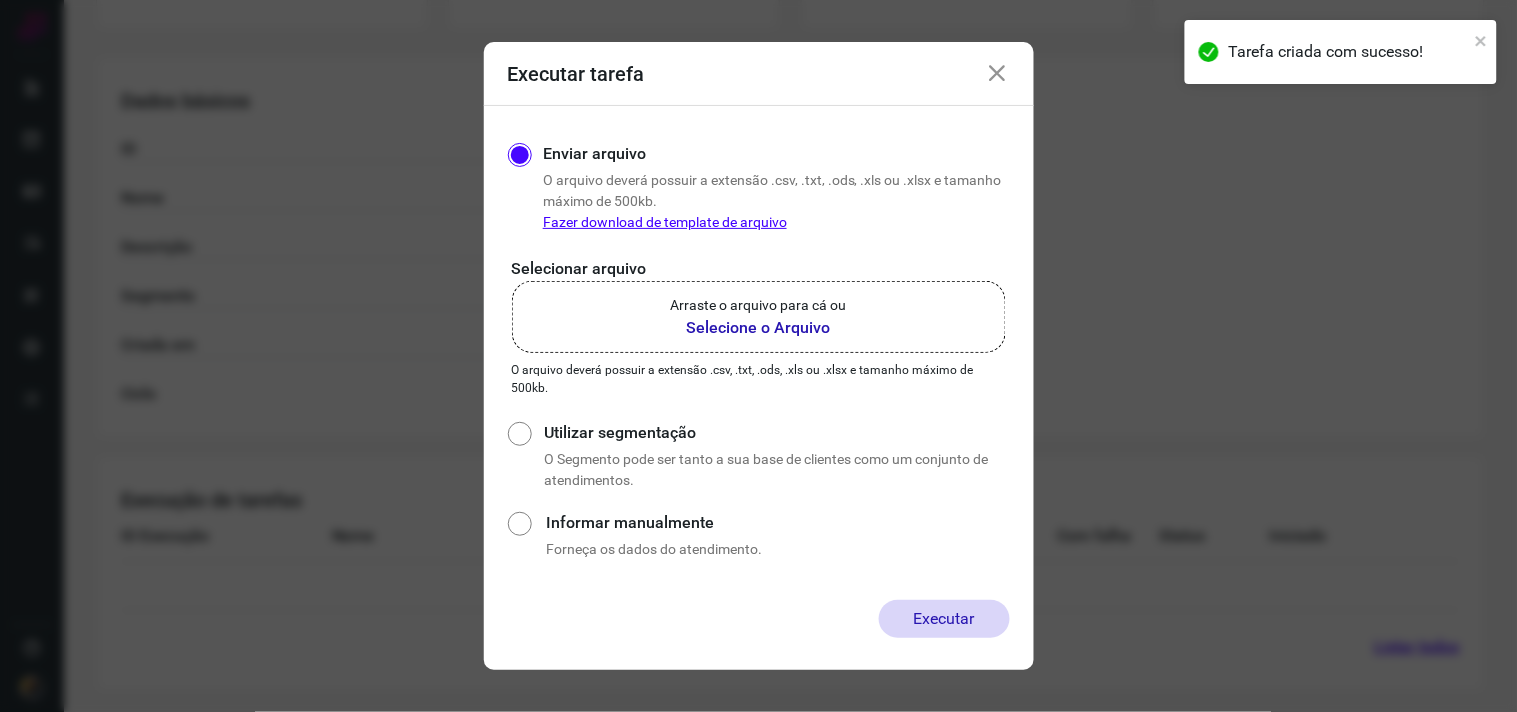 click on "Arraste o arquivo para cá ou Selecione o Arquivo" 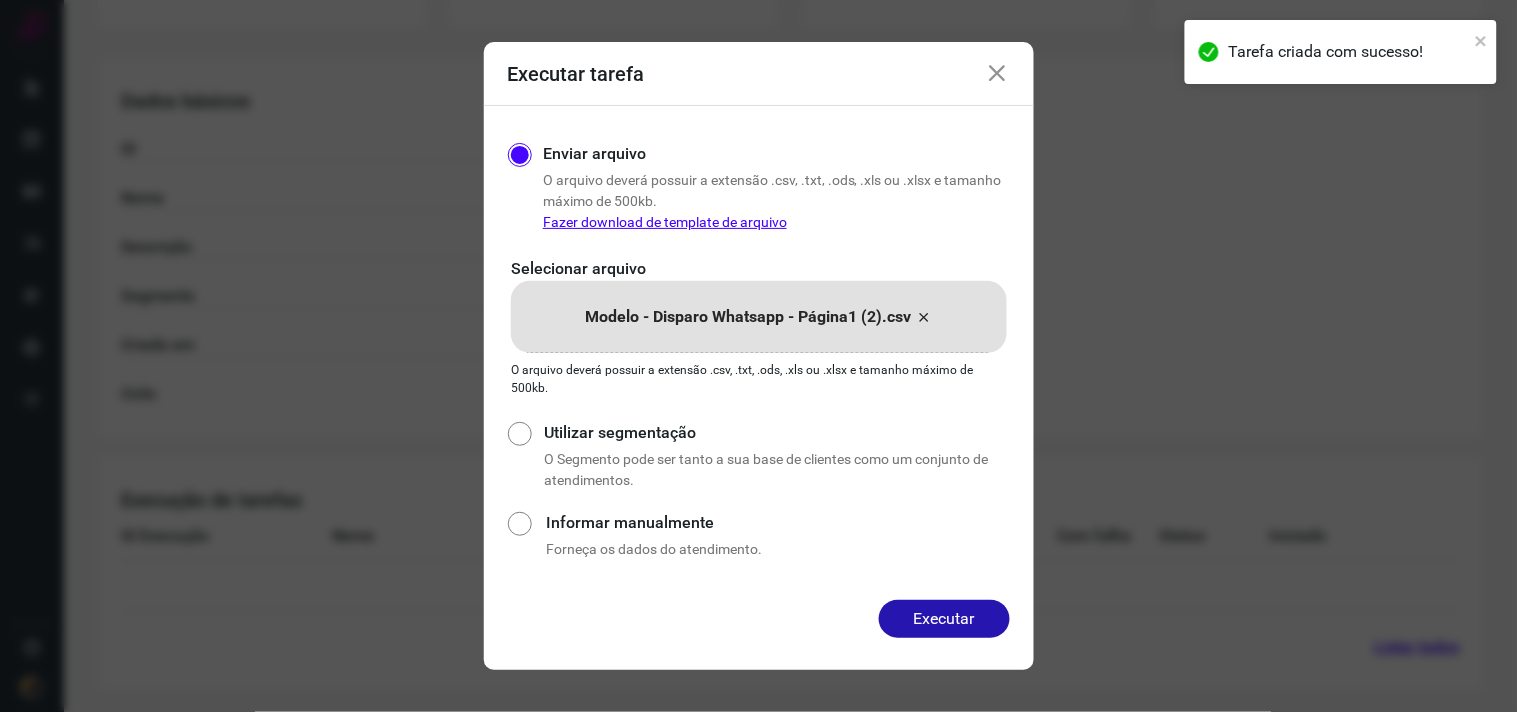 click on "Enviar arquivo  O arquivo deverá possuir a extensão .csv, .txt, .ods, .xls ou .xlsx e tamanho máximo de 500kb. Fazer download de template de arquivo Selecionar arquivo Modelo - Disparo Whatsapp - Página1 (2).csv Modelo - Disparo Whatsapp - Página1 (2).csv  O arquivo deverá possuir a extensão .csv, .txt, .ods, .xls ou .xlsx e tamanho máximo de 500kb.  Utilizar segmentação  O Segmento pode ser tanto a sua base de clientes como um conjunto de atendimentos.  Informar manualmente  Forneça os dados do atendimento." at bounding box center (759, 353) 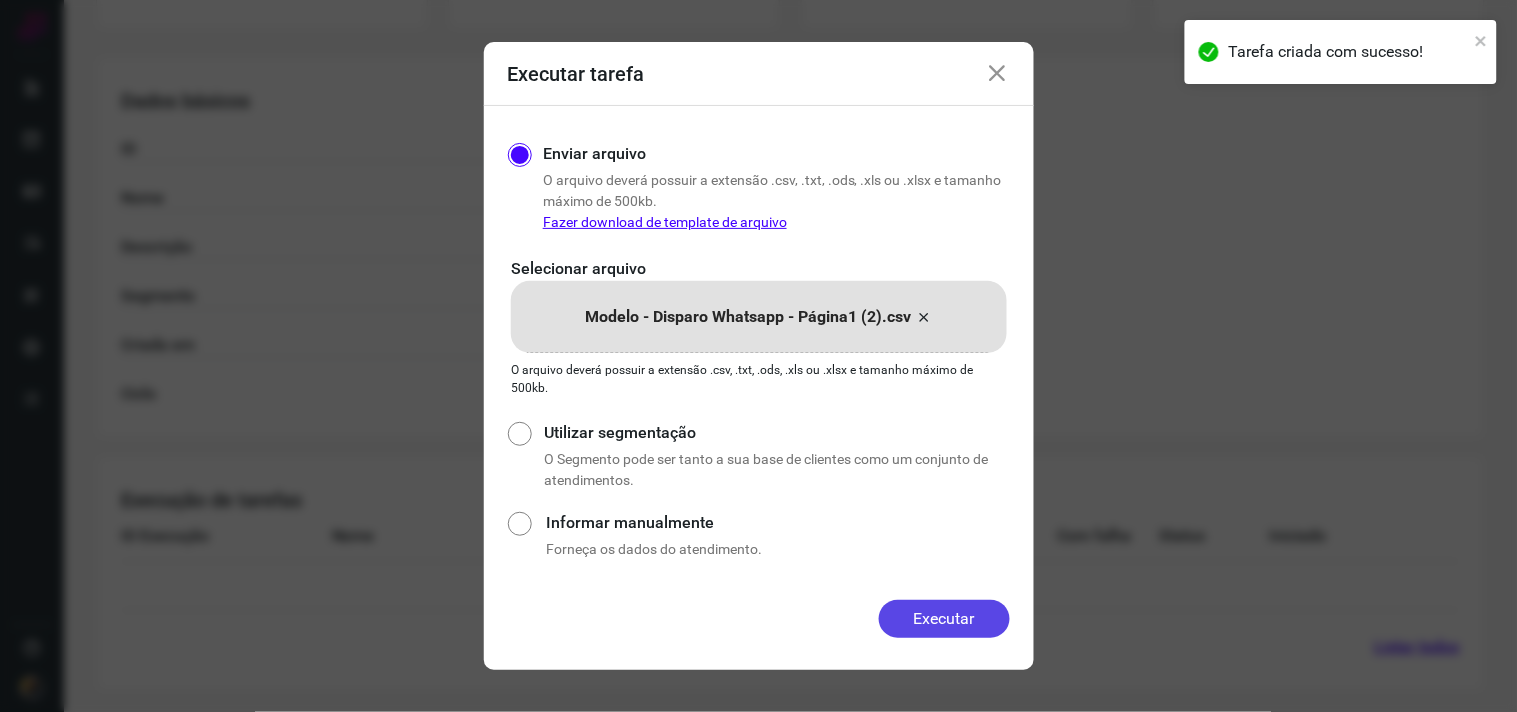 click on "Executar" at bounding box center (944, 619) 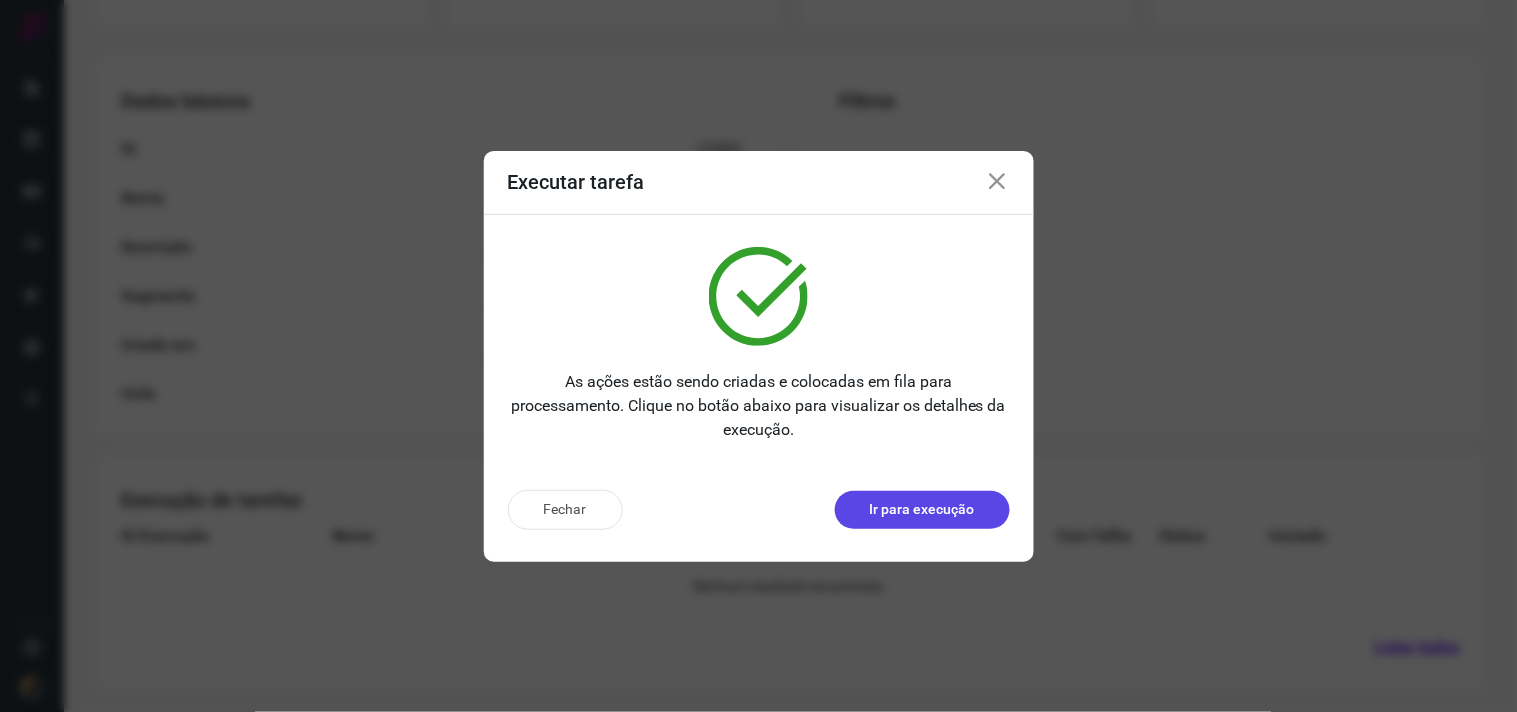 click on "Ir para execução" at bounding box center (922, 509) 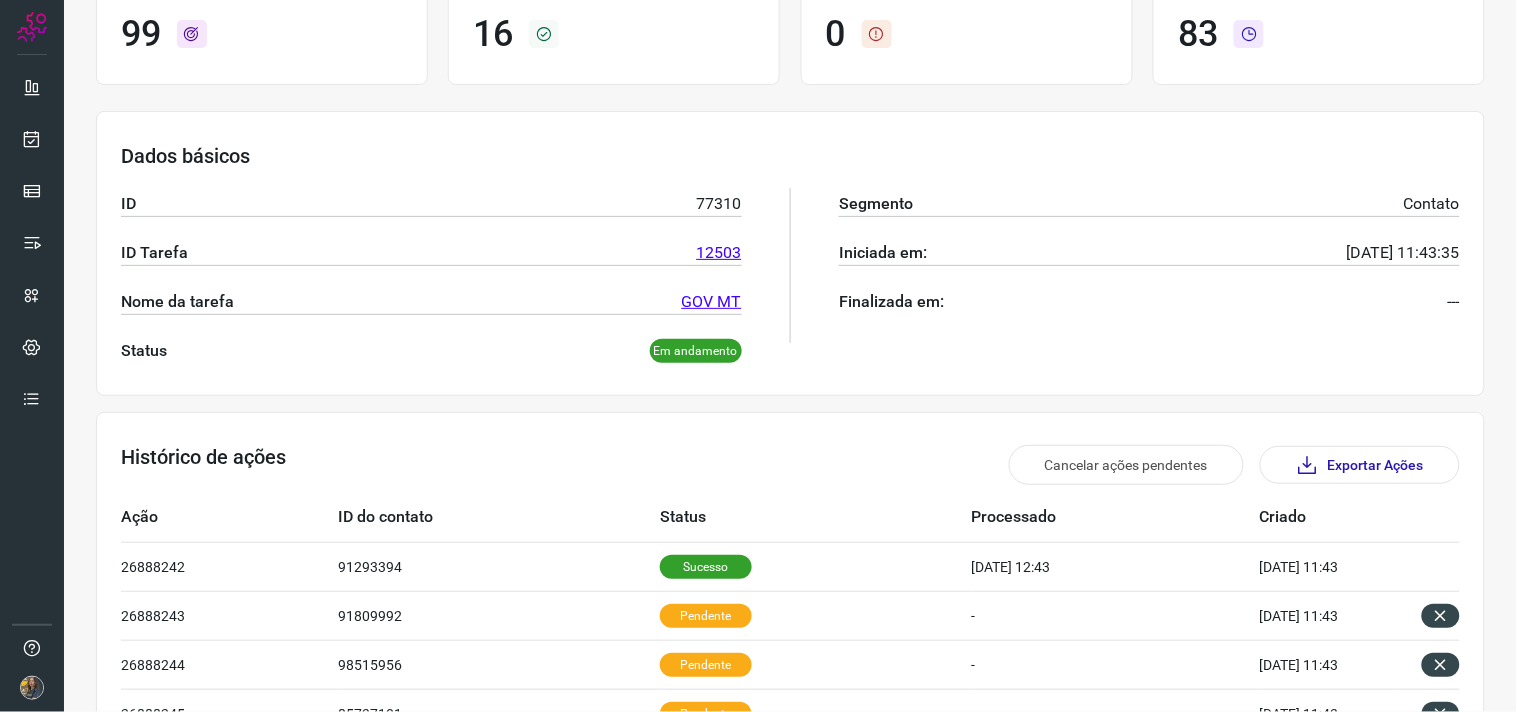 scroll, scrollTop: 0, scrollLeft: 0, axis: both 